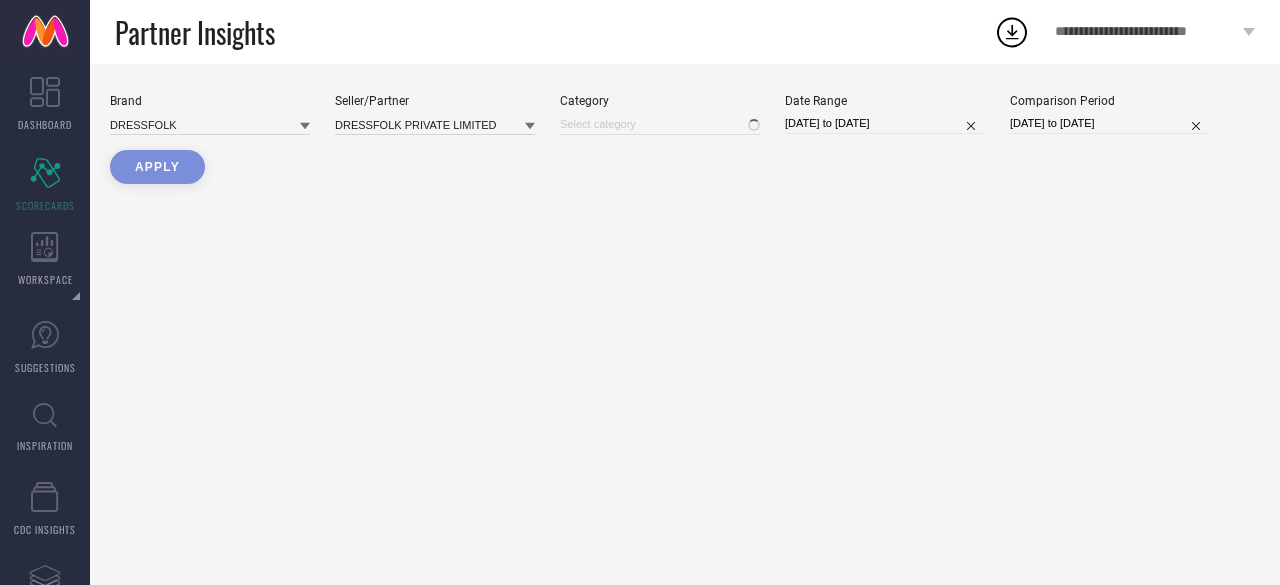 type on "All" 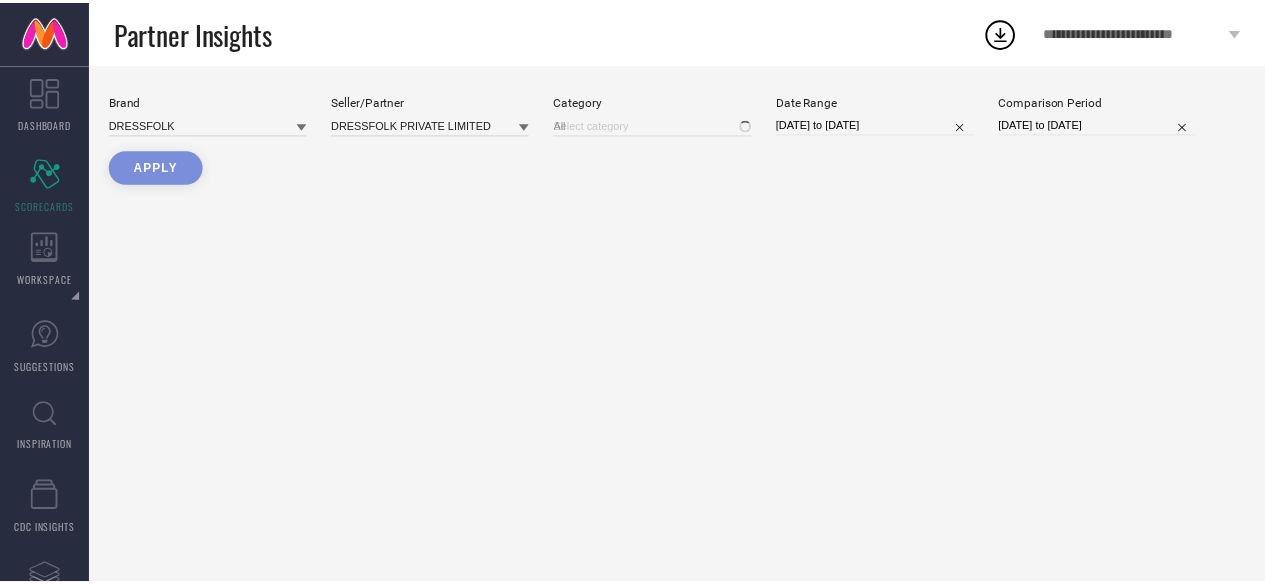 scroll, scrollTop: 0, scrollLeft: 0, axis: both 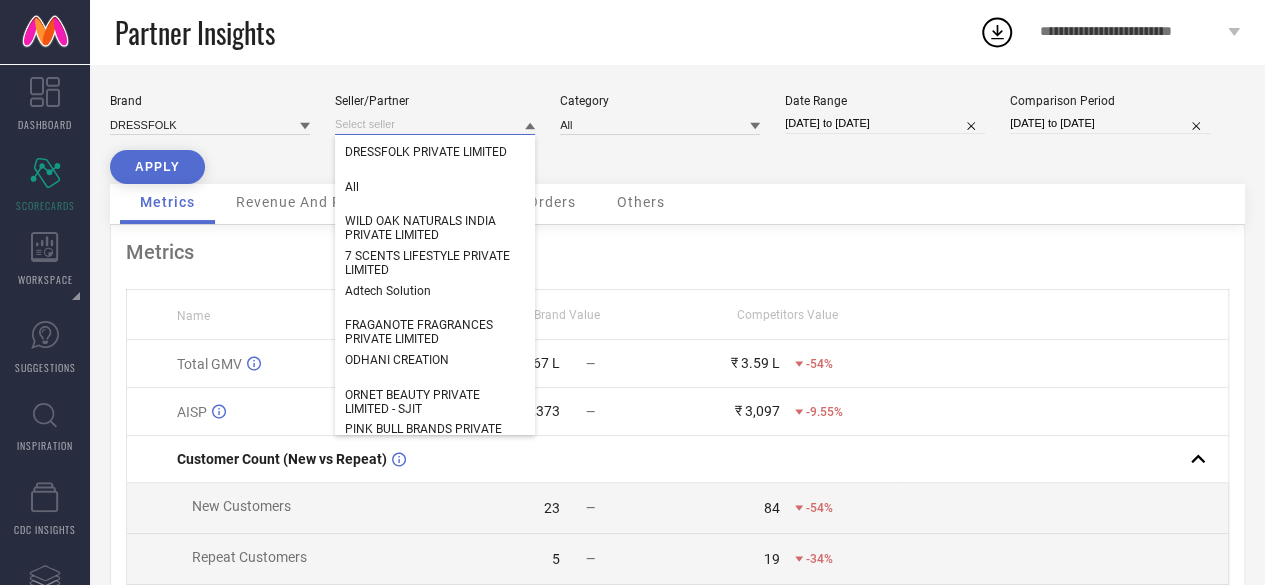 click at bounding box center [435, 124] 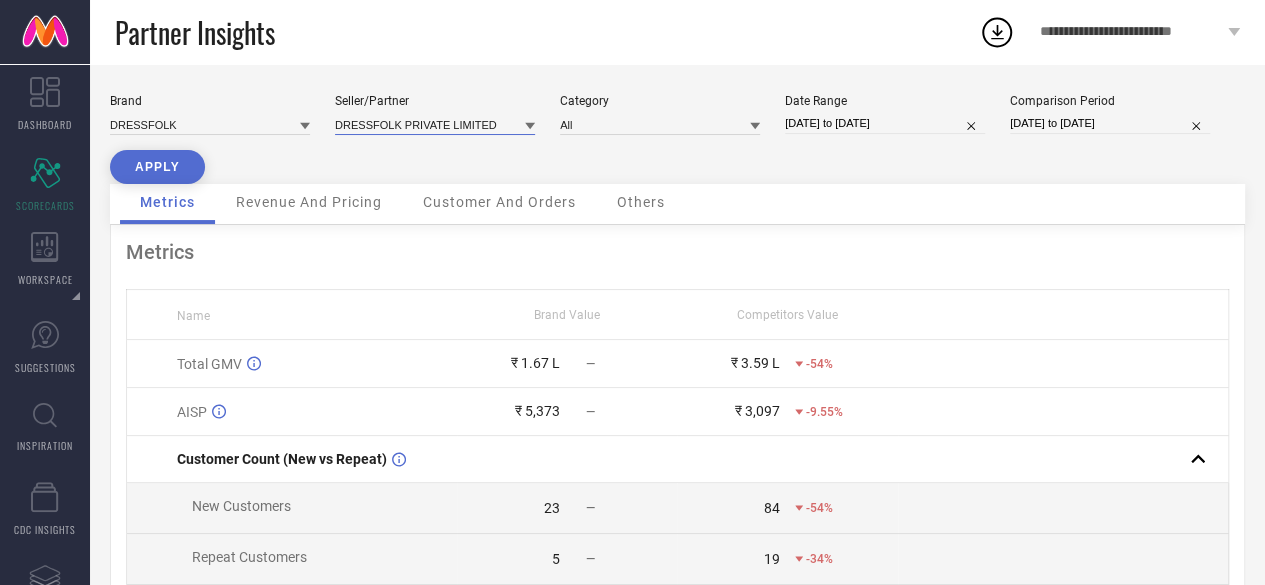 paste on "Amydus" 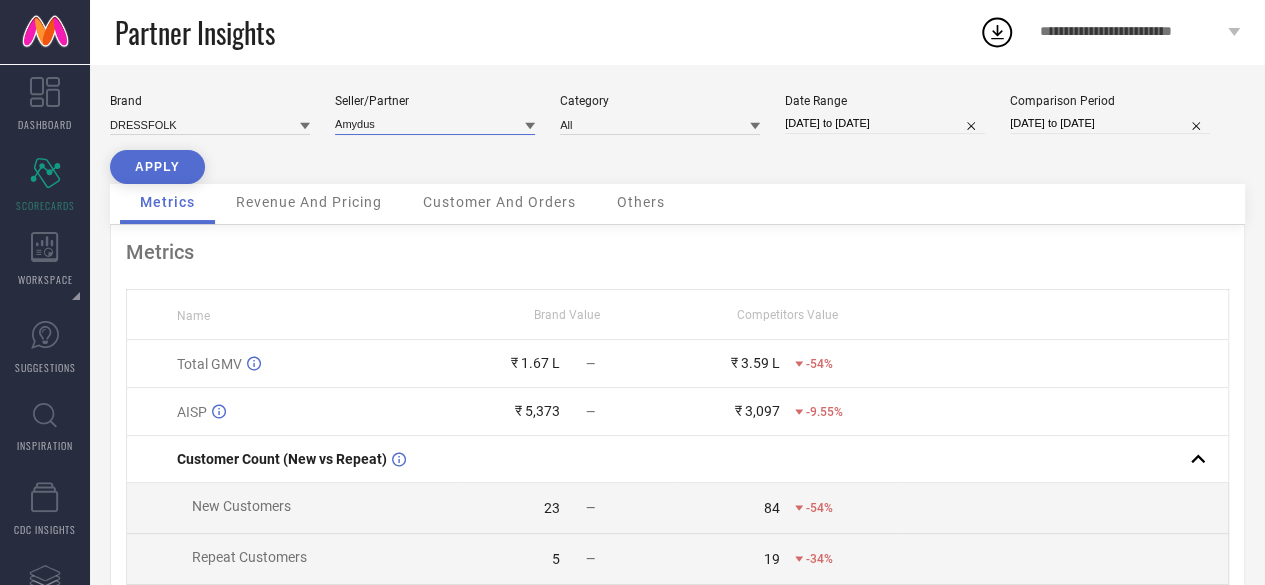 type on "Amydus" 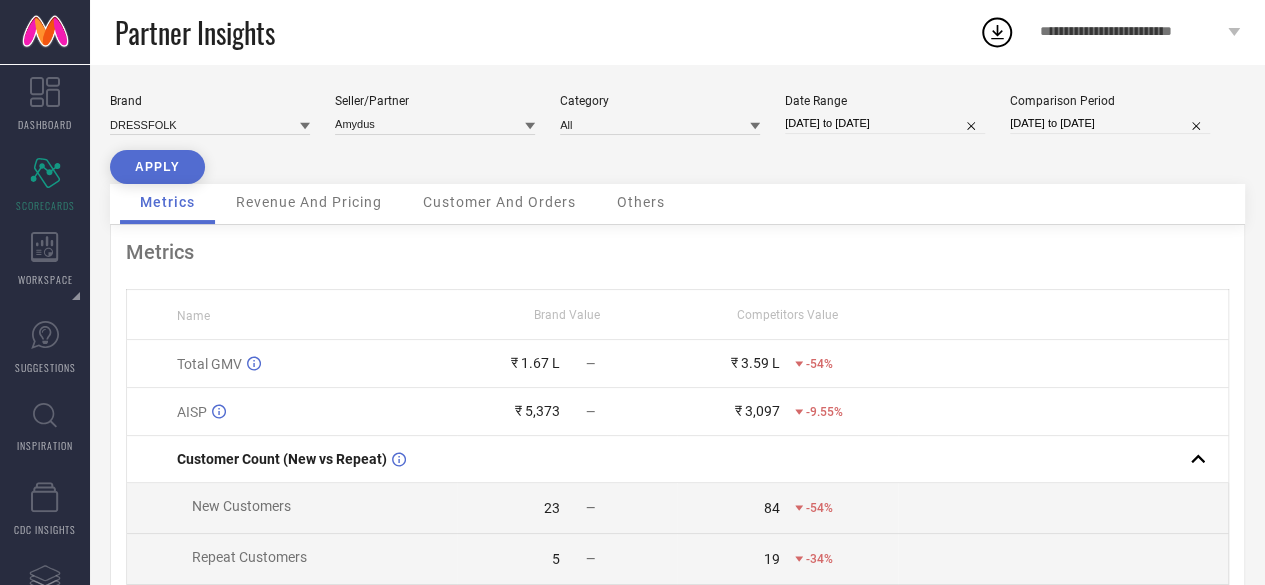 click on "APPLY" at bounding box center (157, 167) 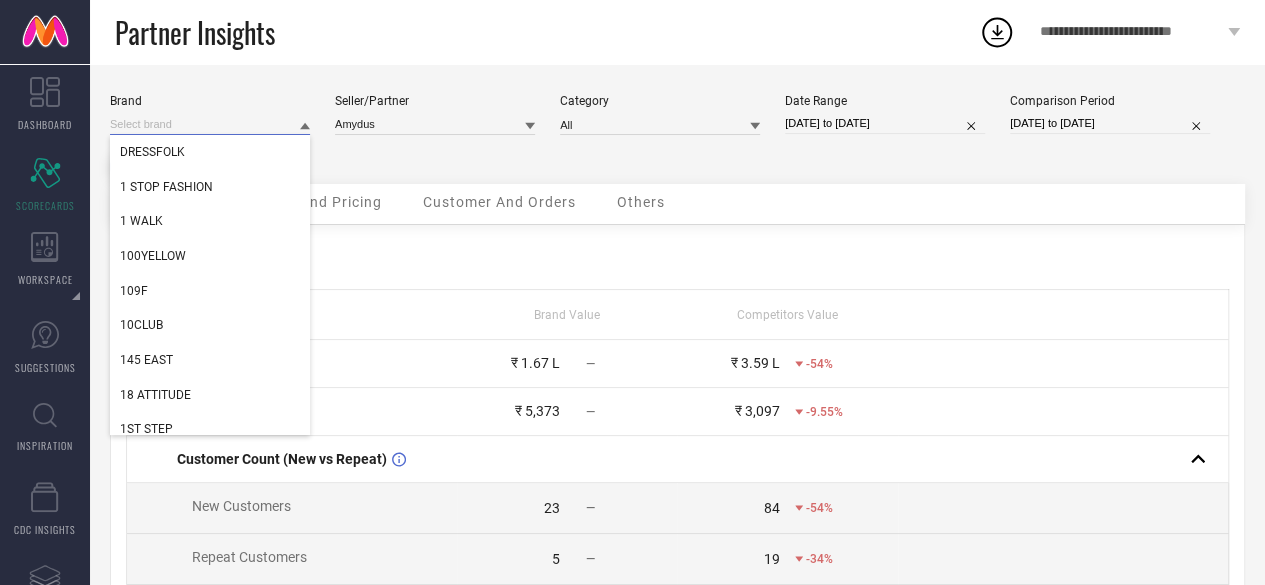 click at bounding box center (210, 124) 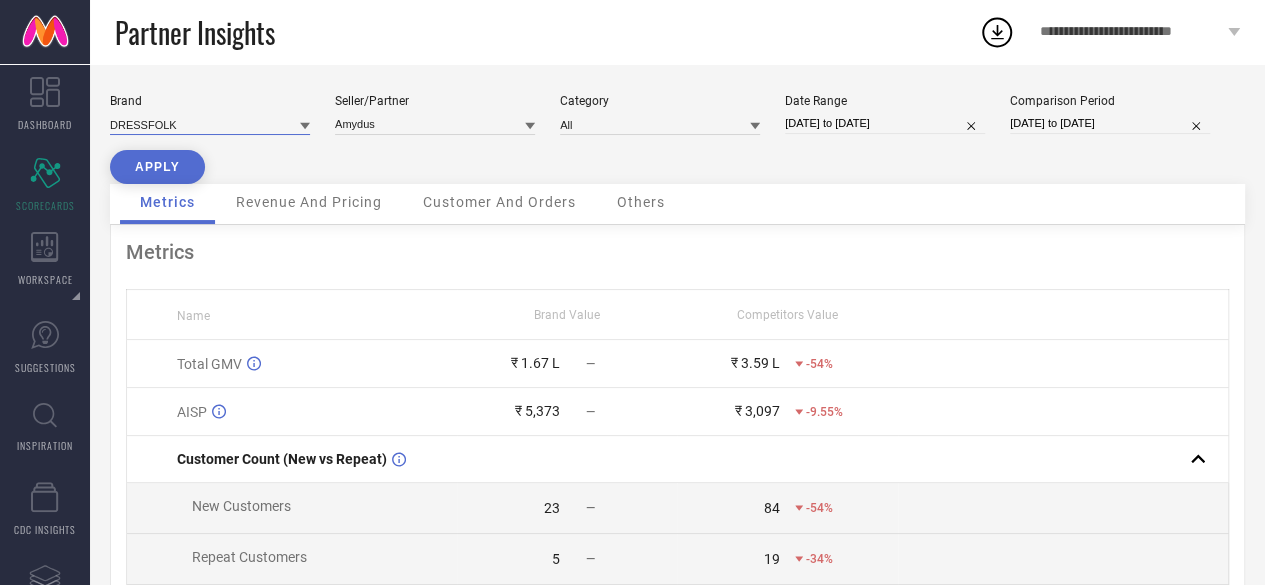 click at bounding box center (210, 124) 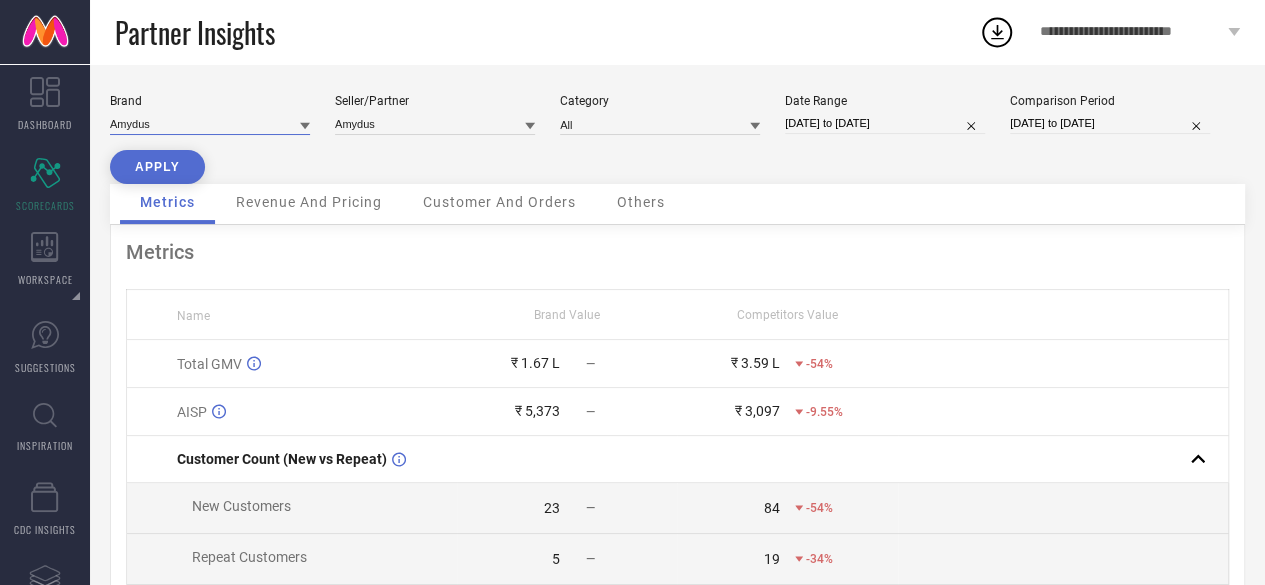 type on "Amydus" 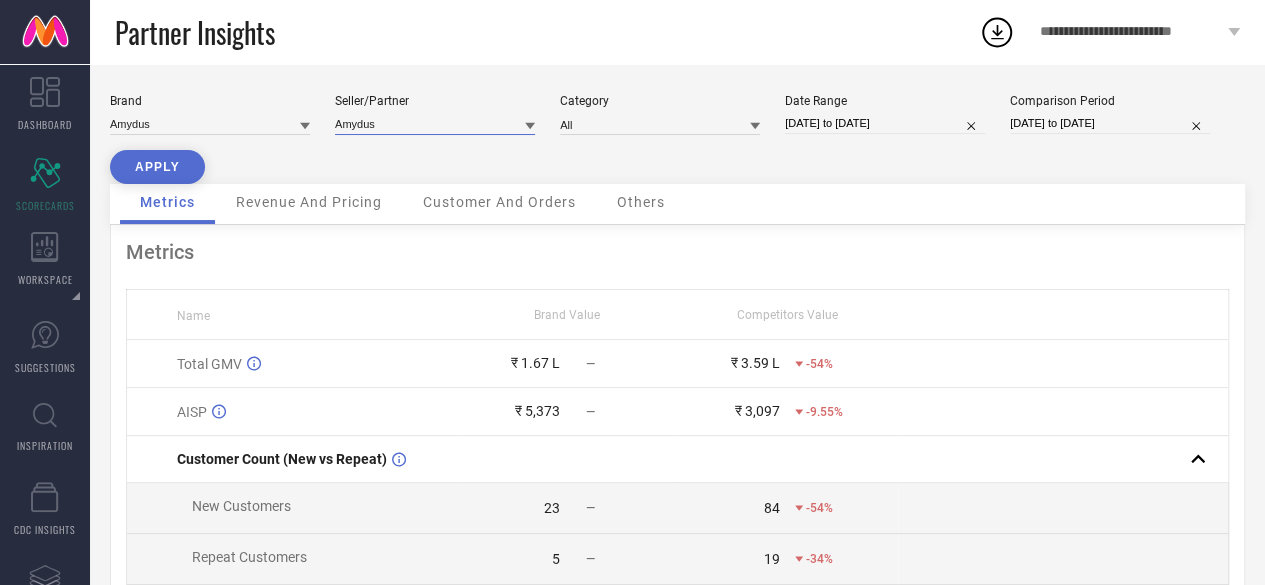 type 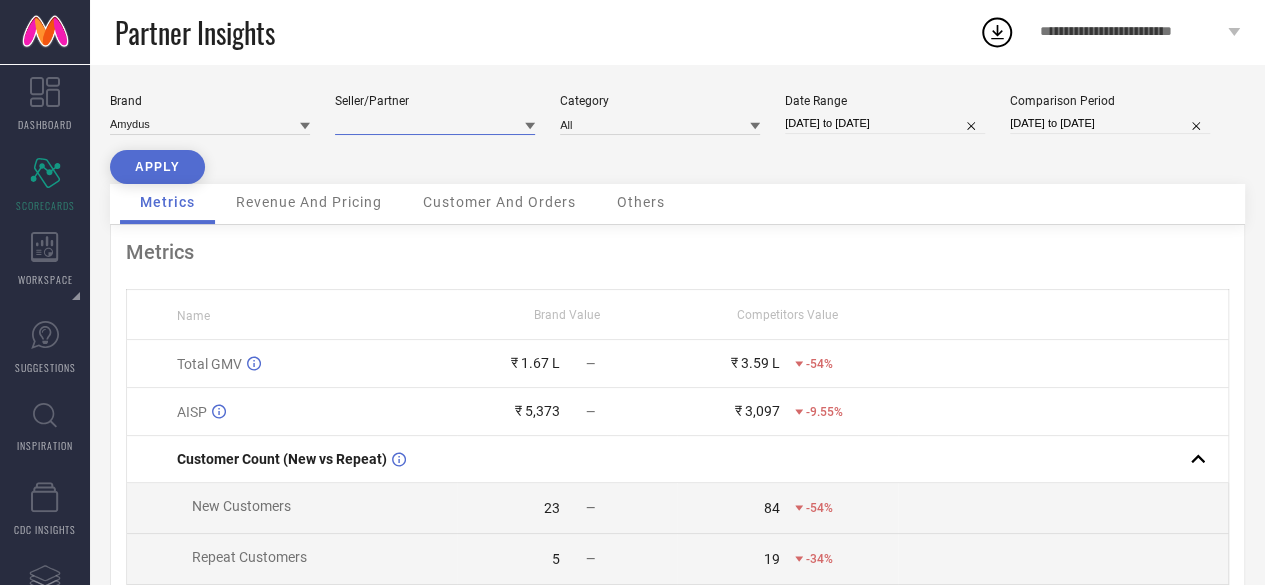 click at bounding box center [435, 124] 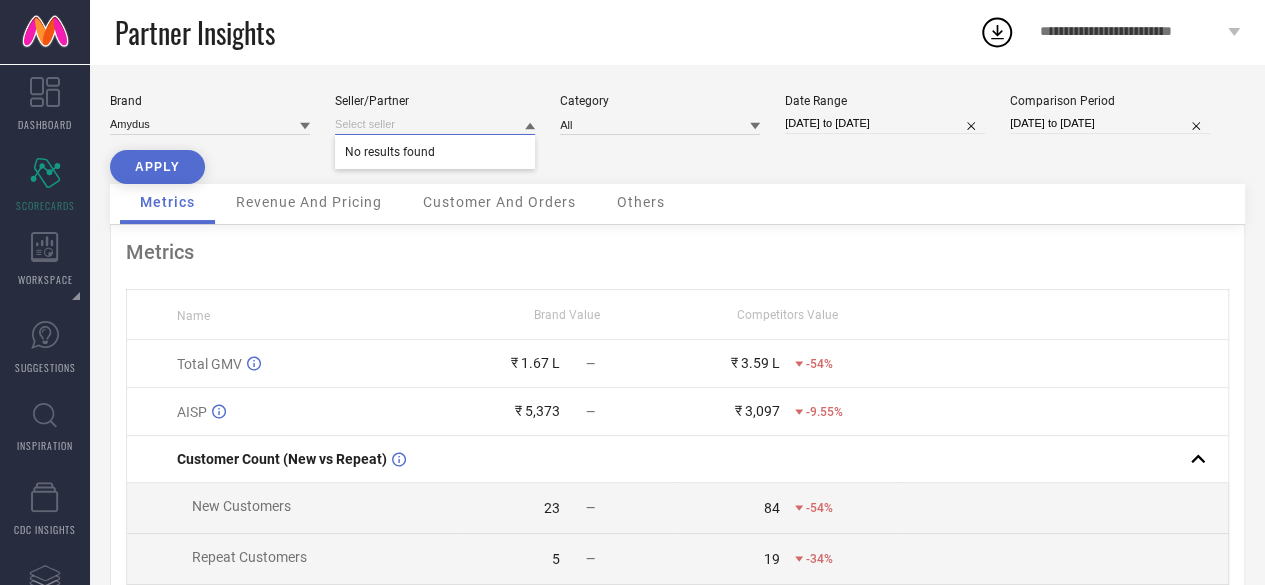 click at bounding box center [435, 124] 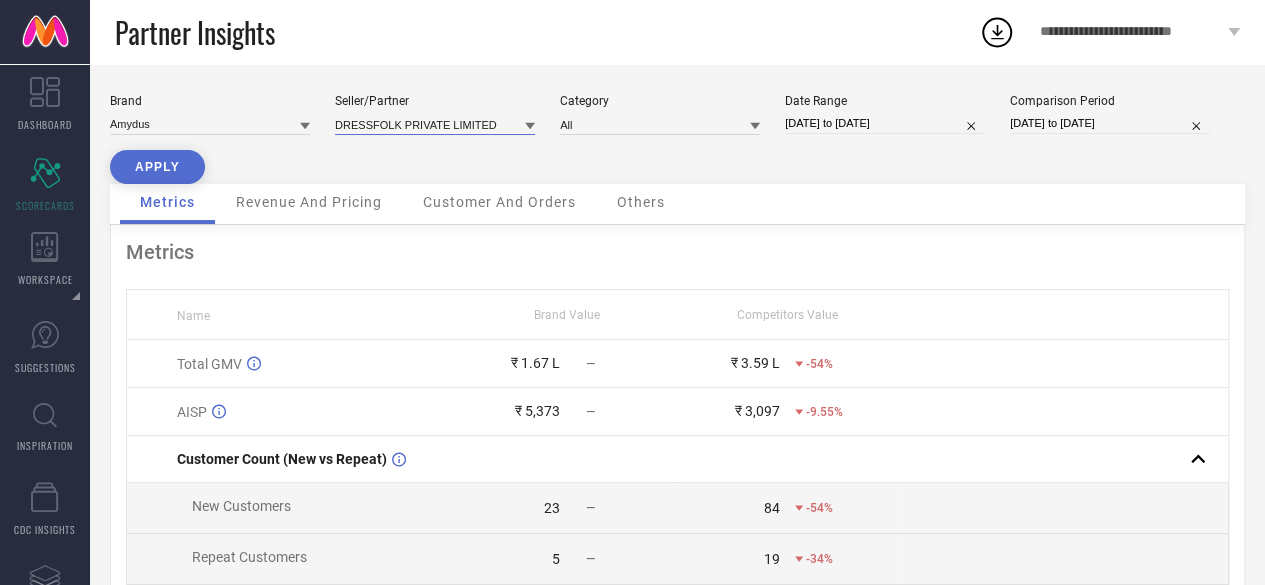 click at bounding box center [435, 124] 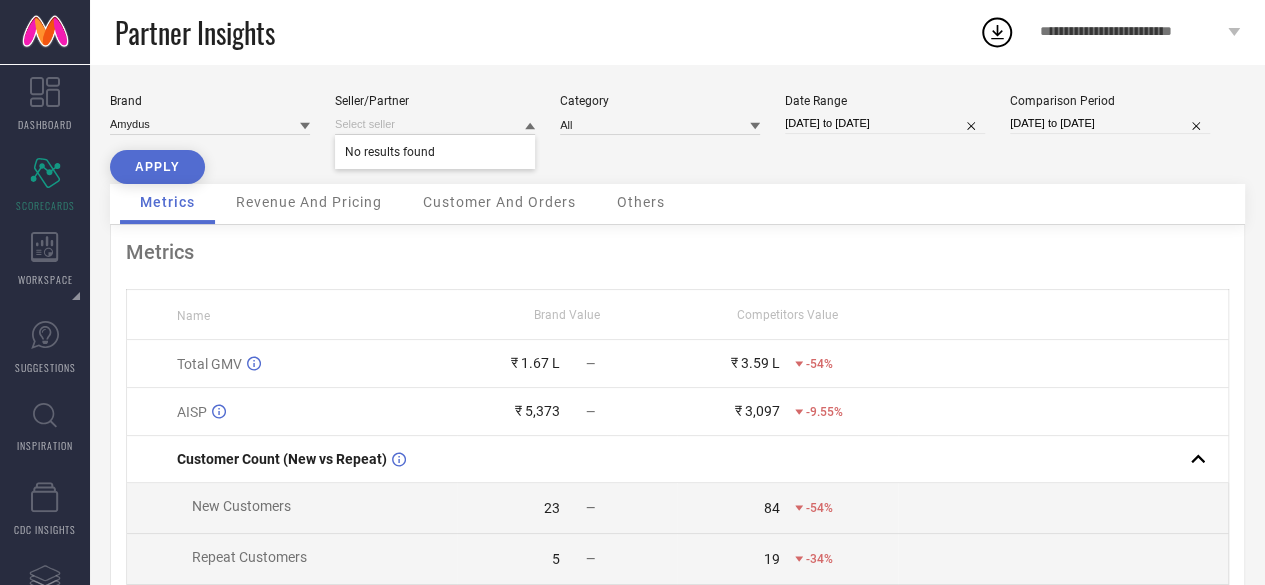 click on "No results found" at bounding box center [435, 152] 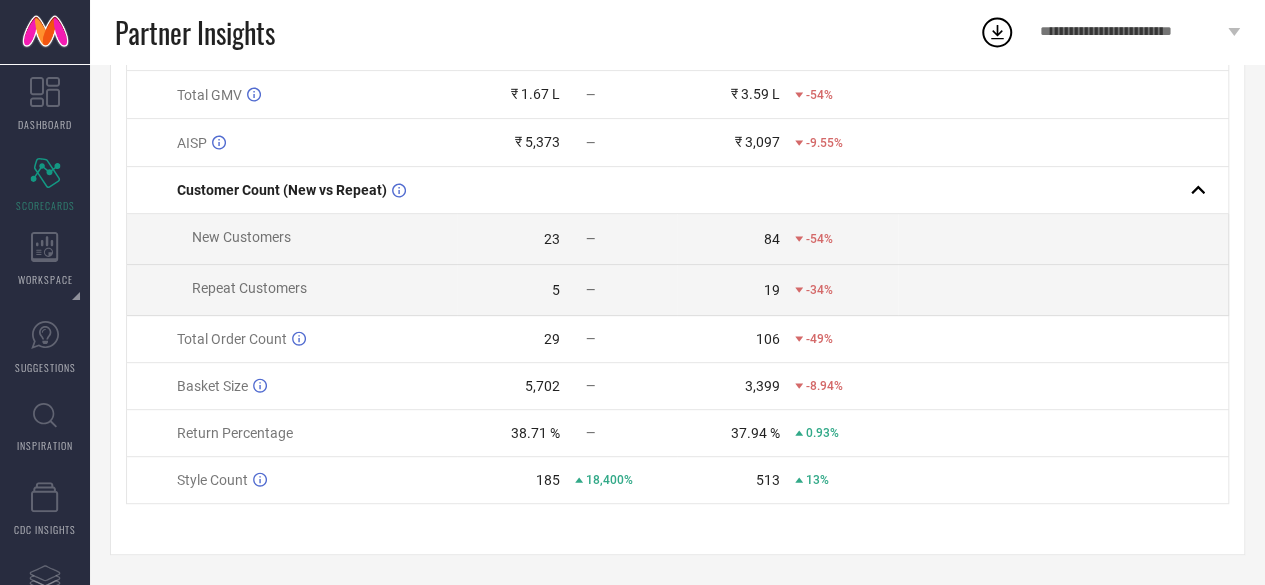 scroll, scrollTop: 0, scrollLeft: 0, axis: both 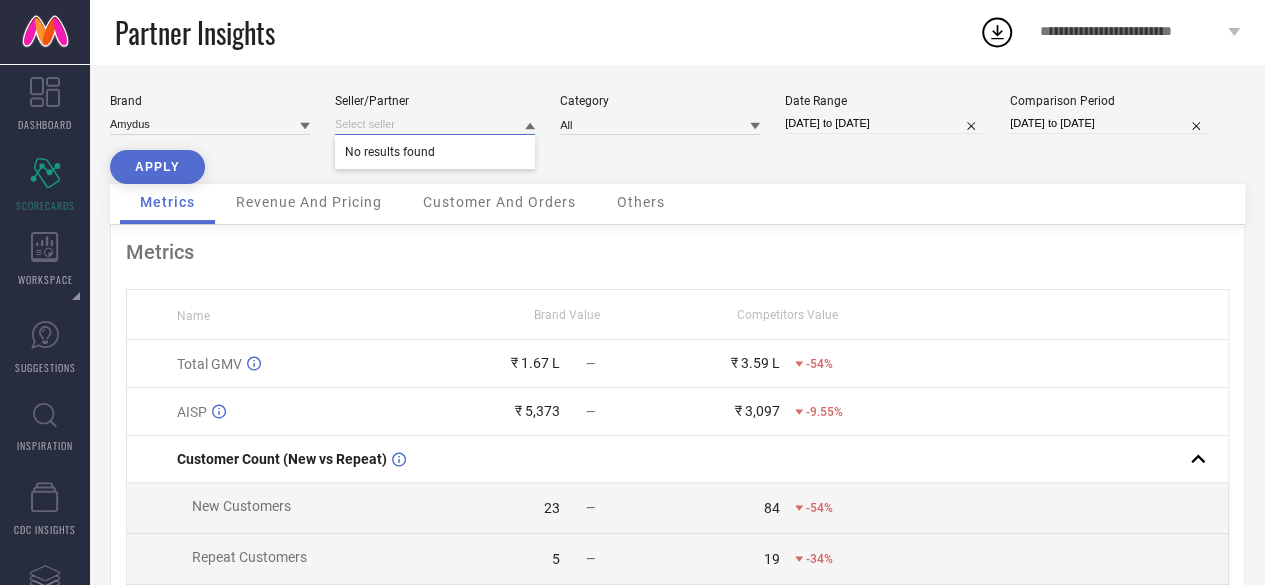 click at bounding box center [435, 124] 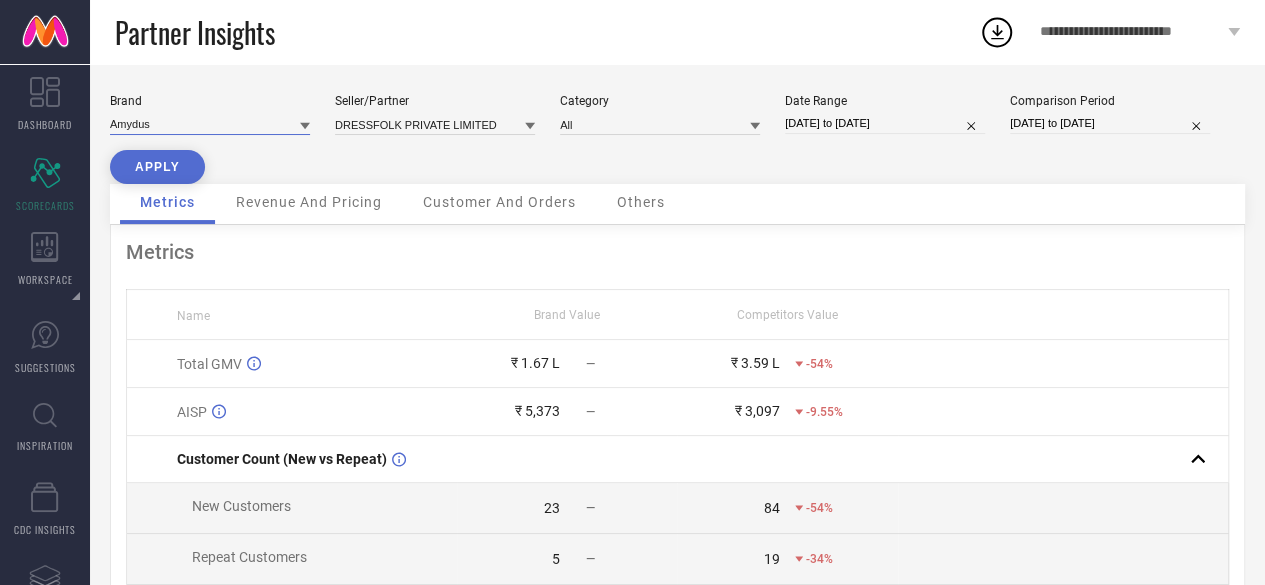 type 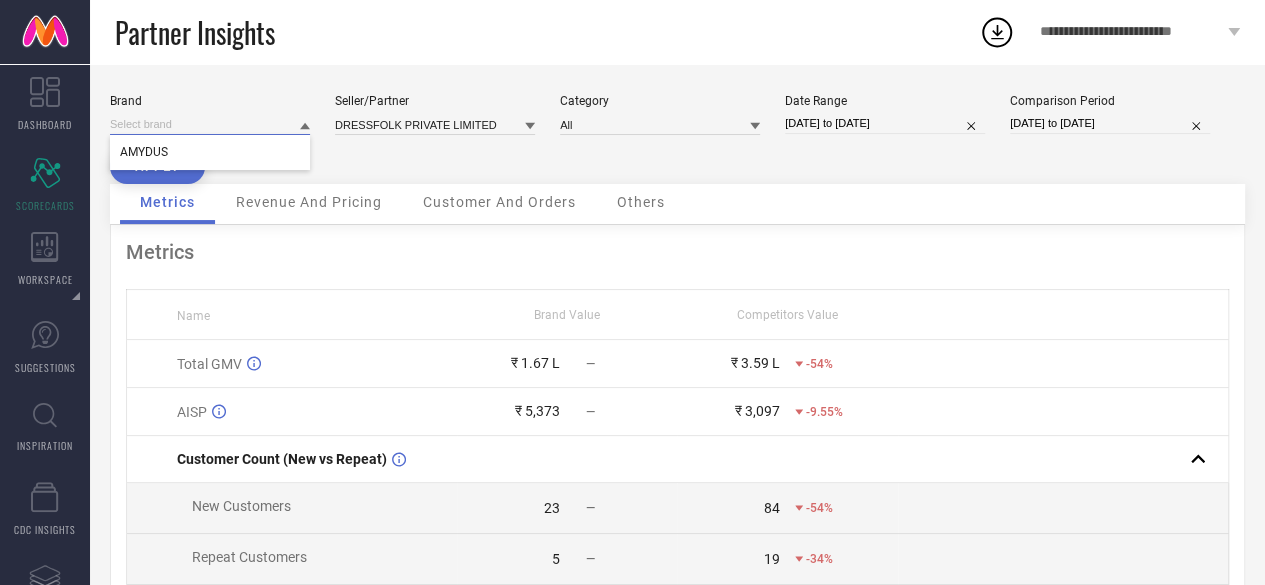 click at bounding box center [210, 124] 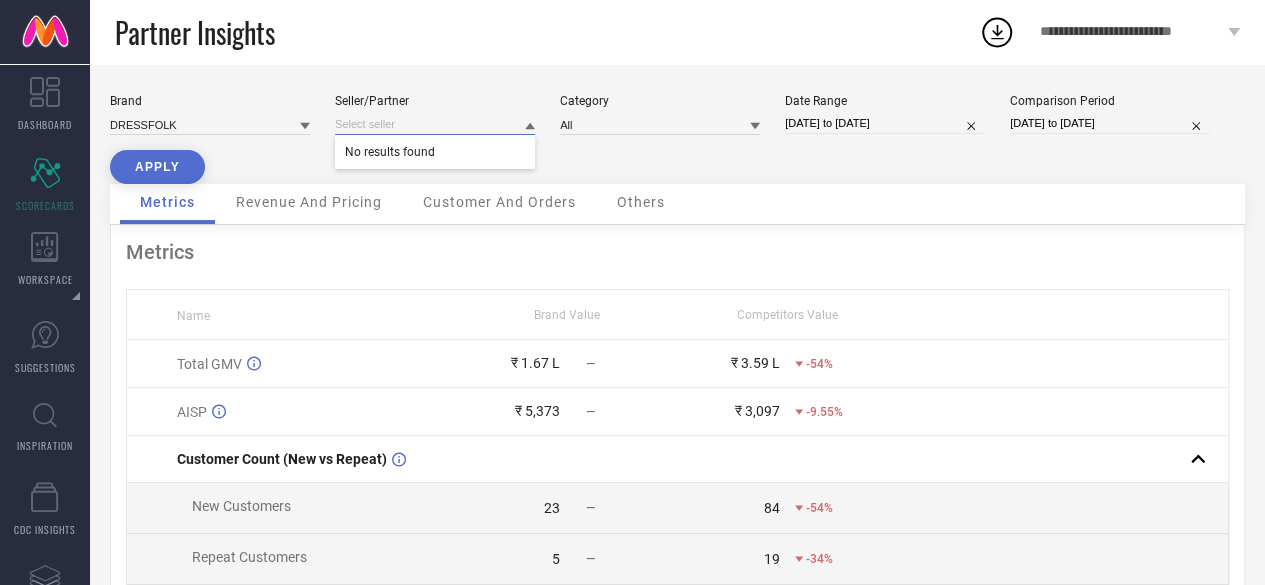 click at bounding box center [435, 124] 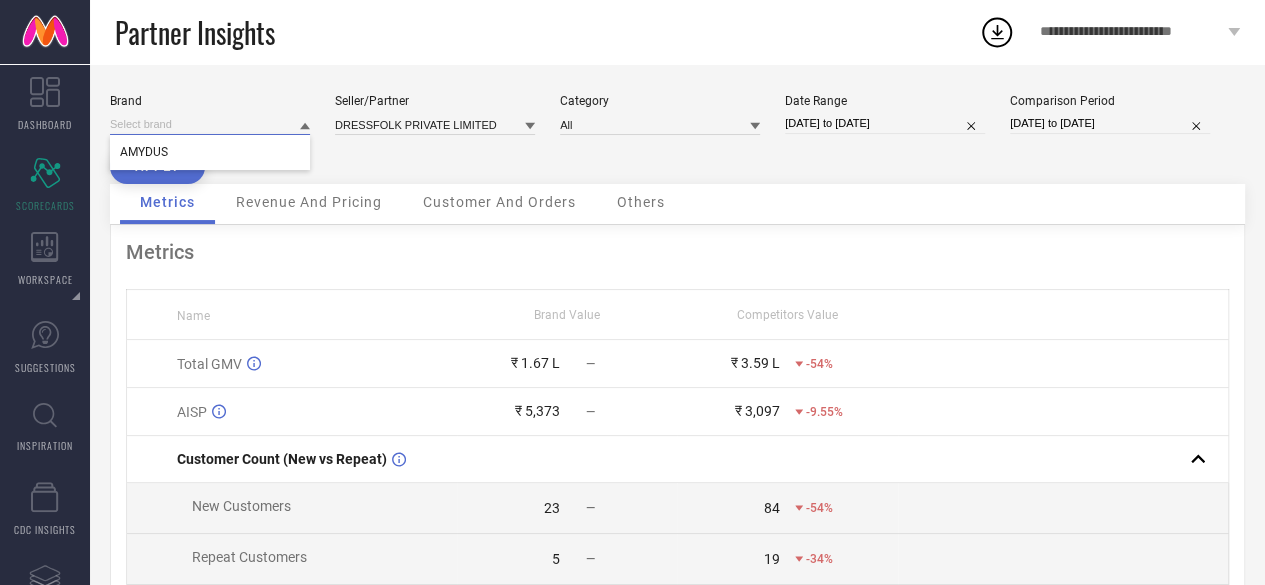 click at bounding box center [210, 124] 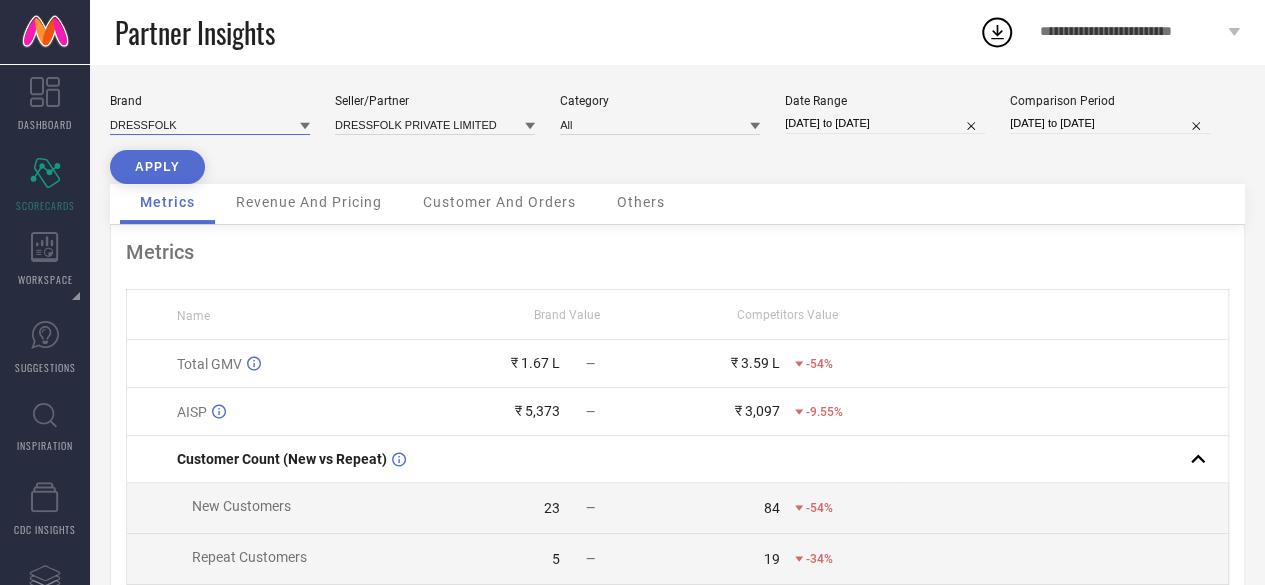 click at bounding box center (210, 124) 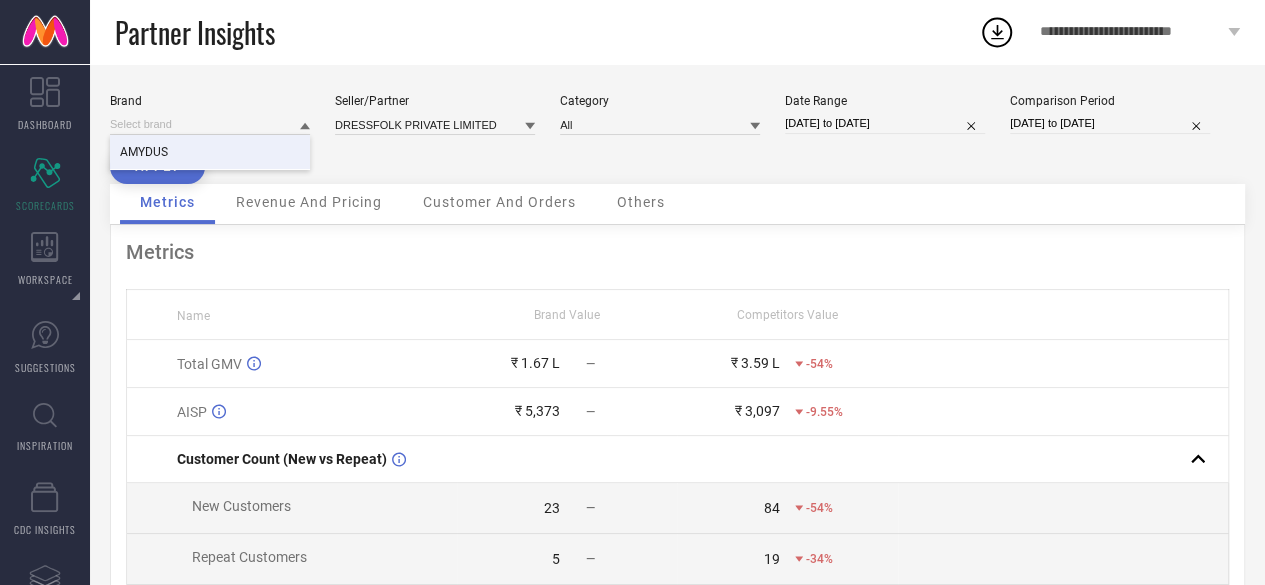 click on "AMYDUS" at bounding box center (210, 152) 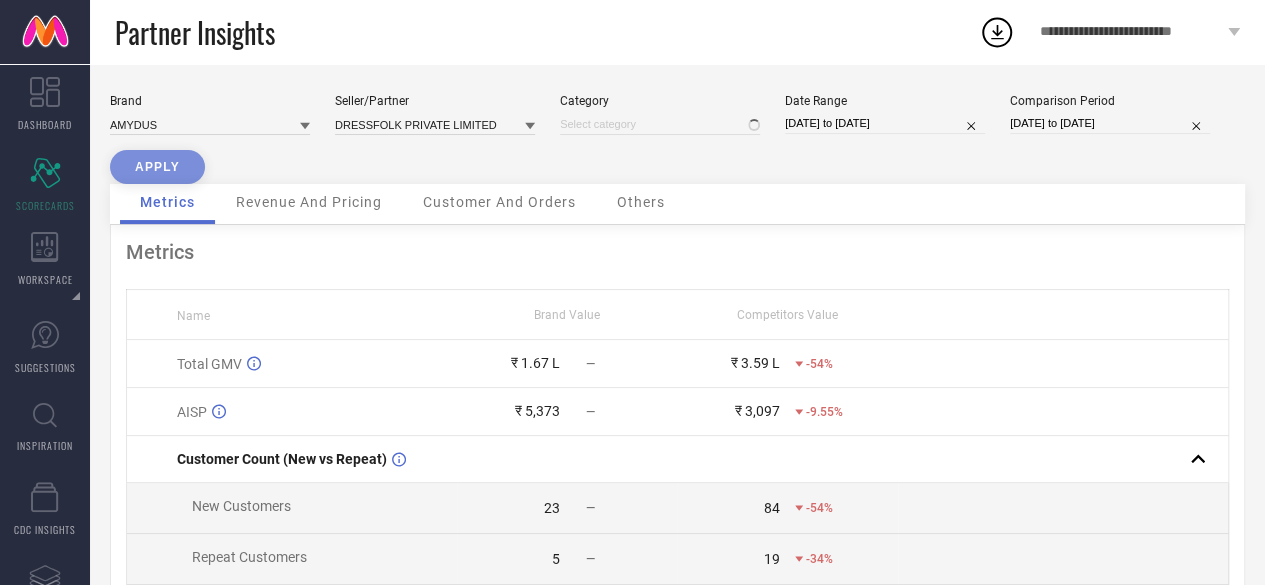 type on "All" 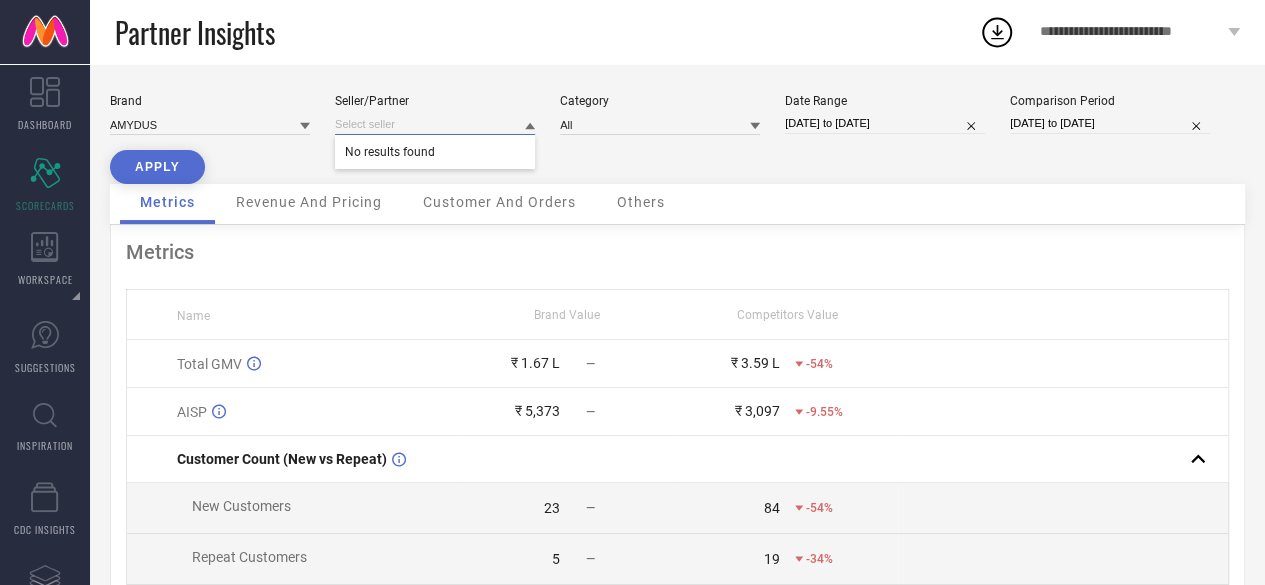 click at bounding box center [435, 124] 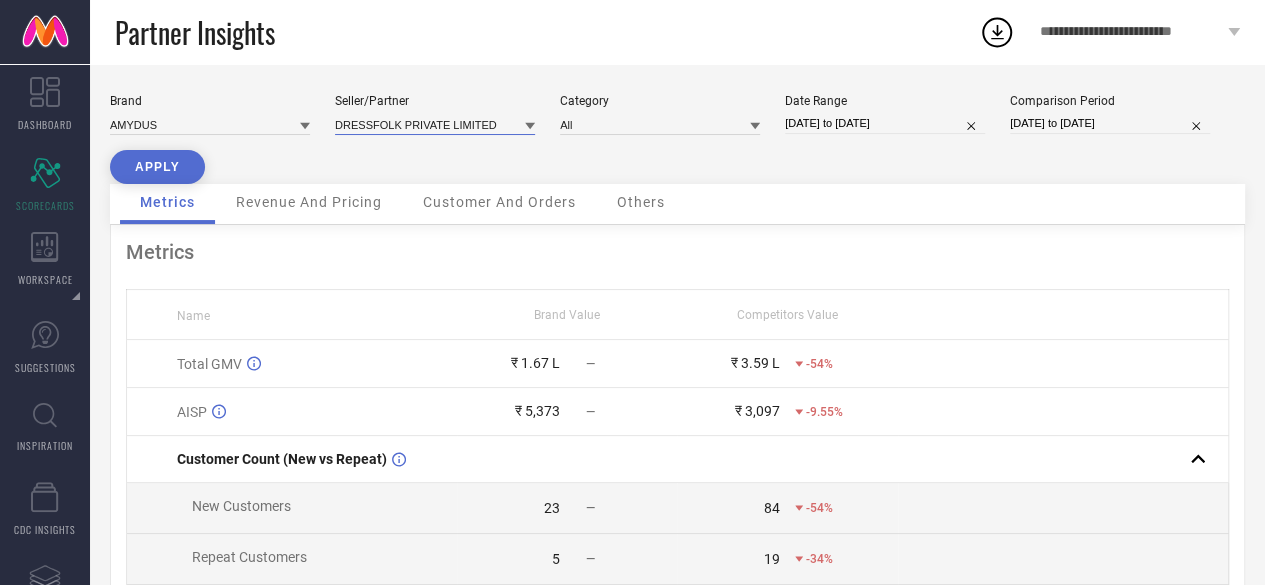 click at bounding box center (435, 124) 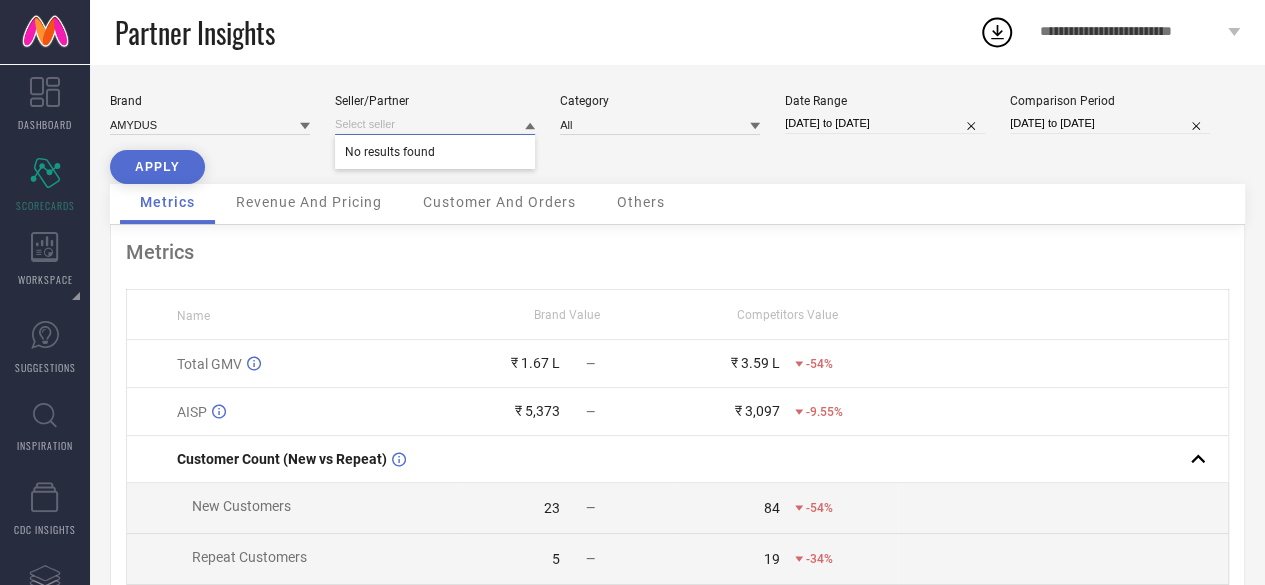 paste on "BEGIN101 LIFESTYLE" 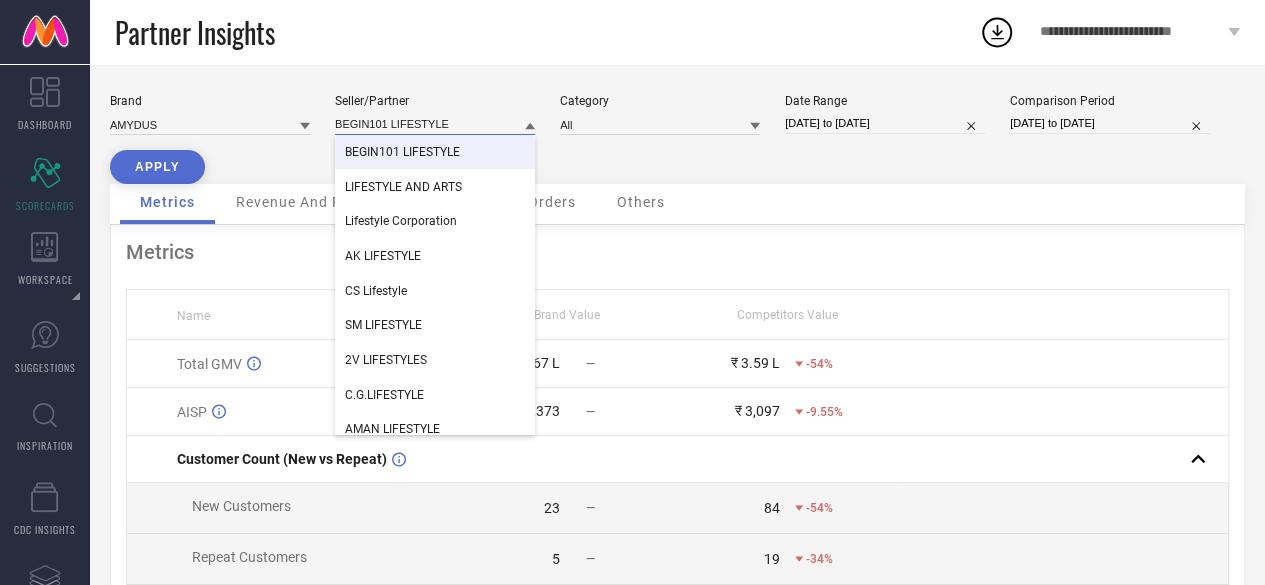 type on "BEGIN101 LIFESTYLE" 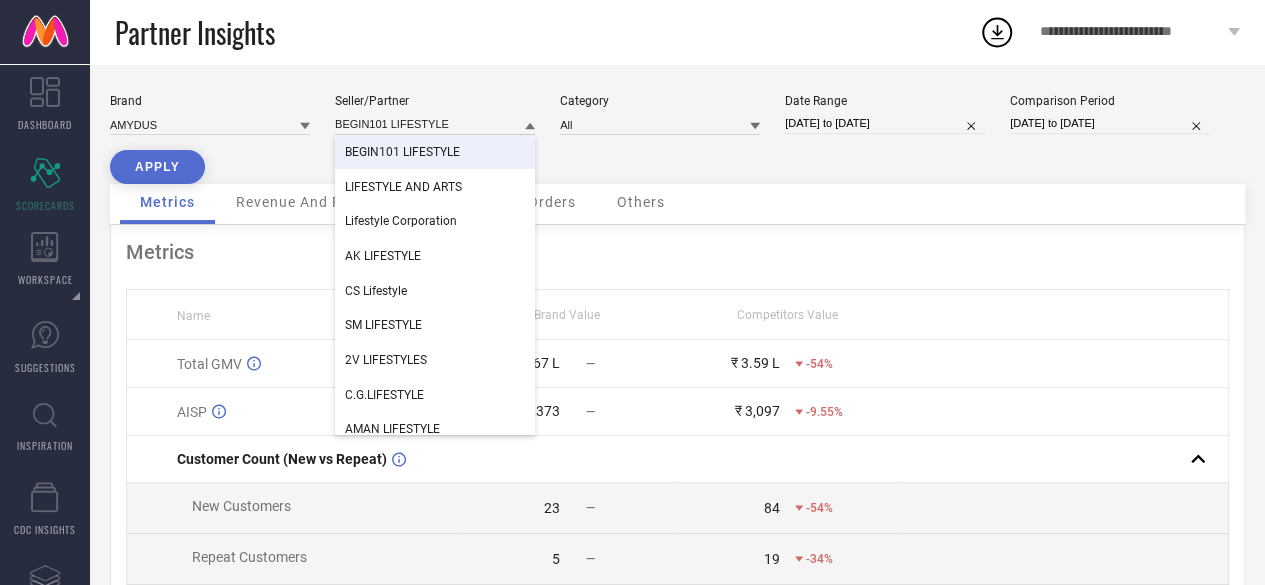 click on "BEGIN101 LIFESTYLE" at bounding box center (402, 152) 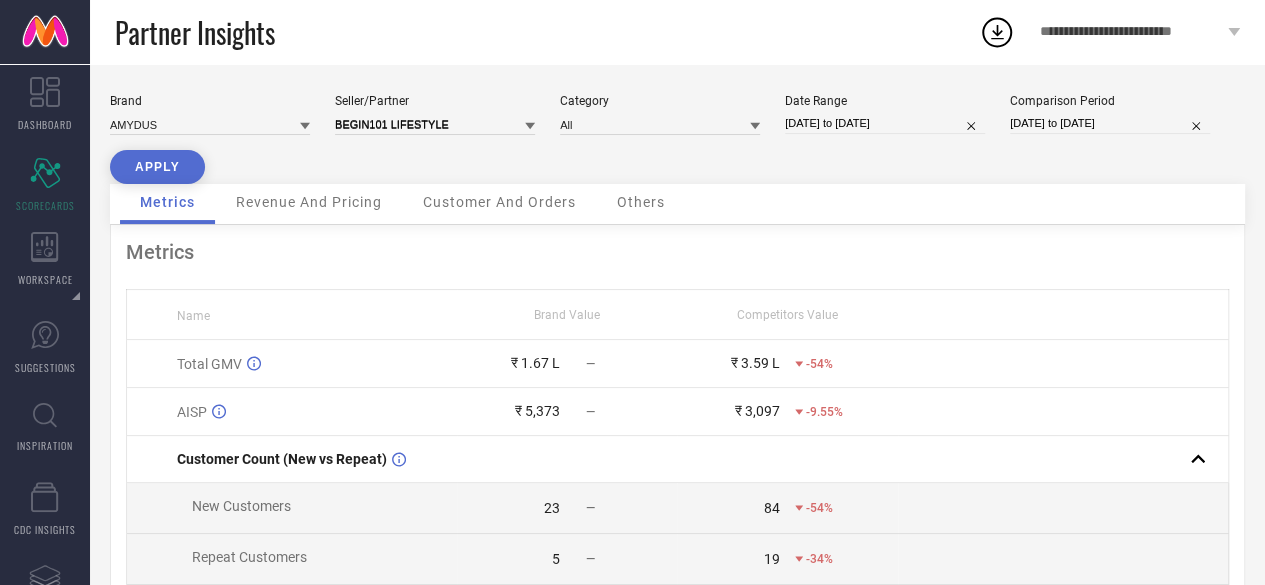 type 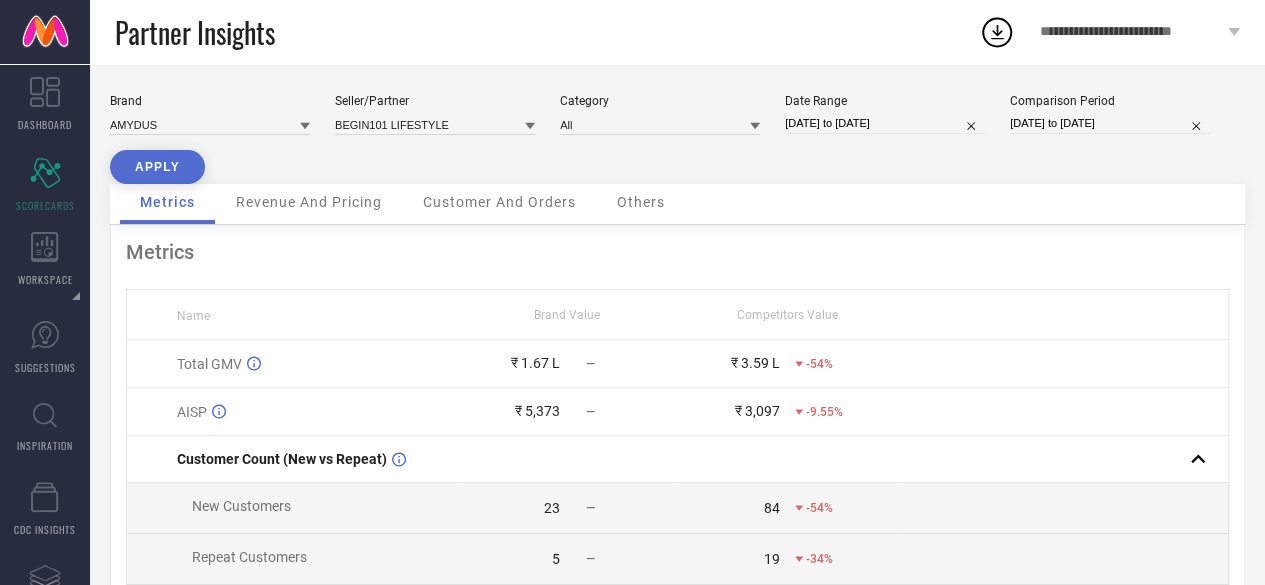 click on "APPLY" at bounding box center [157, 167] 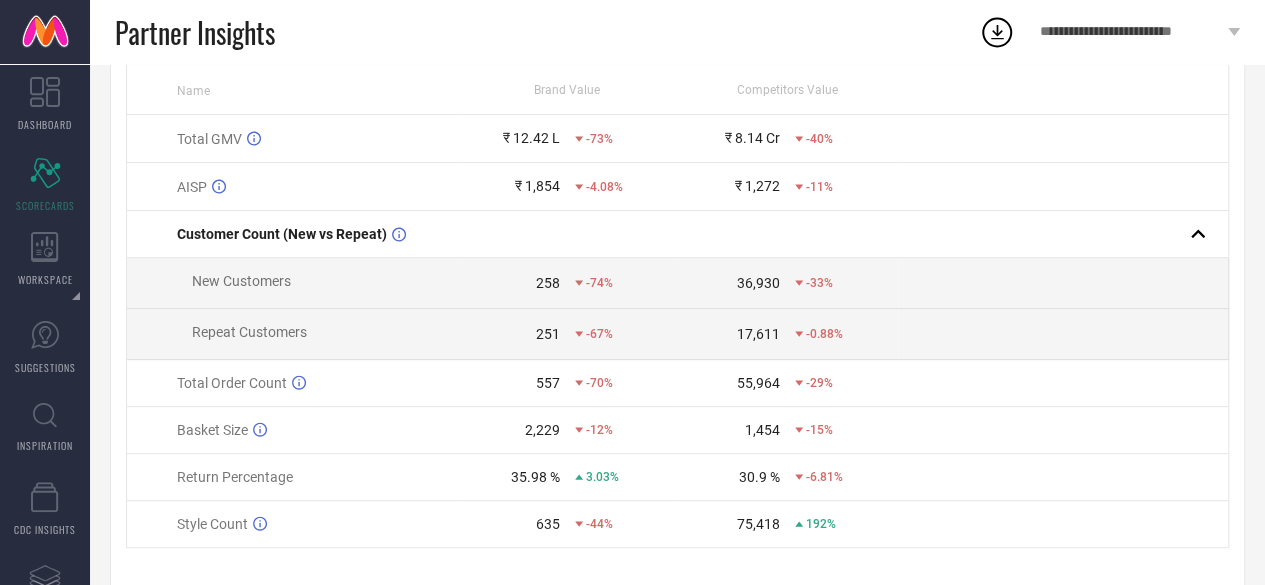 scroll, scrollTop: 0, scrollLeft: 0, axis: both 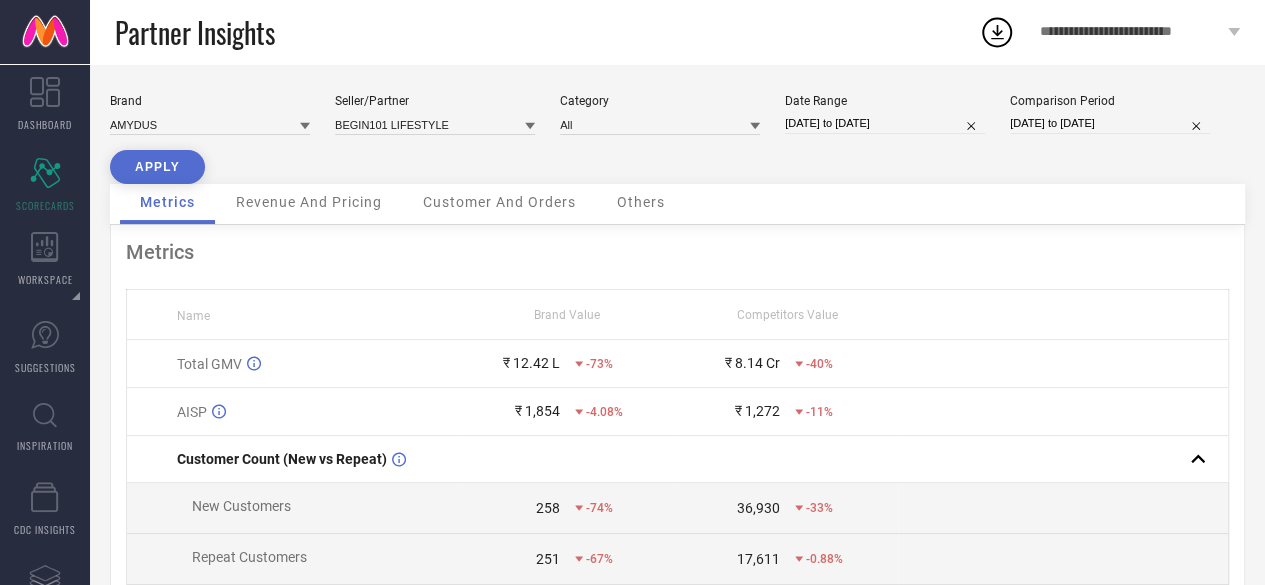 type 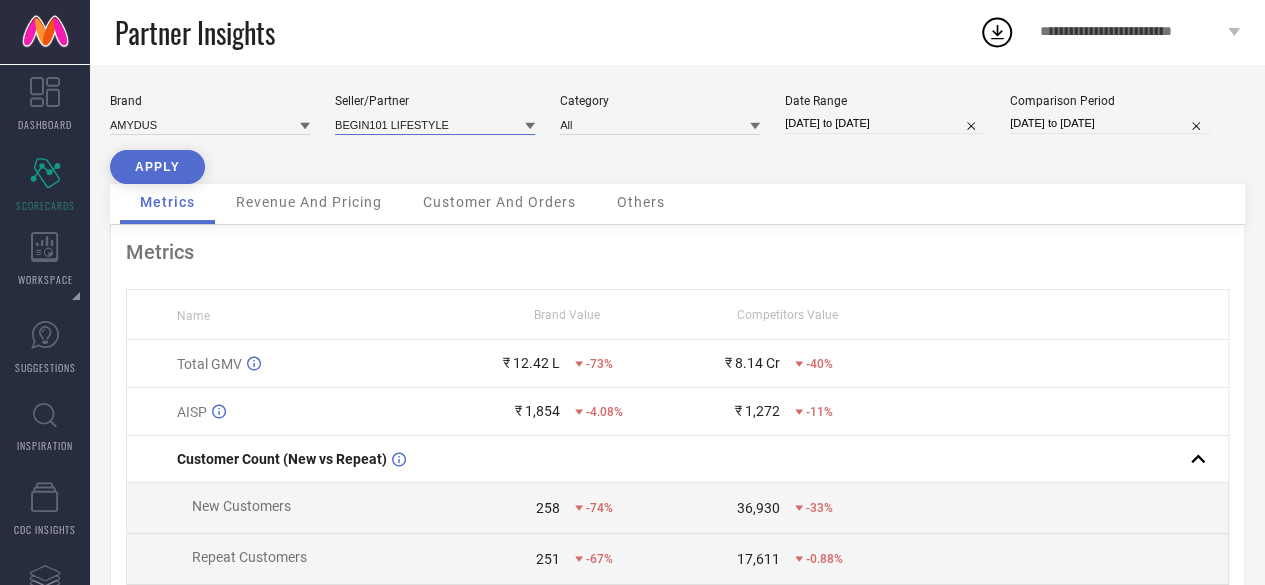 click at bounding box center (435, 124) 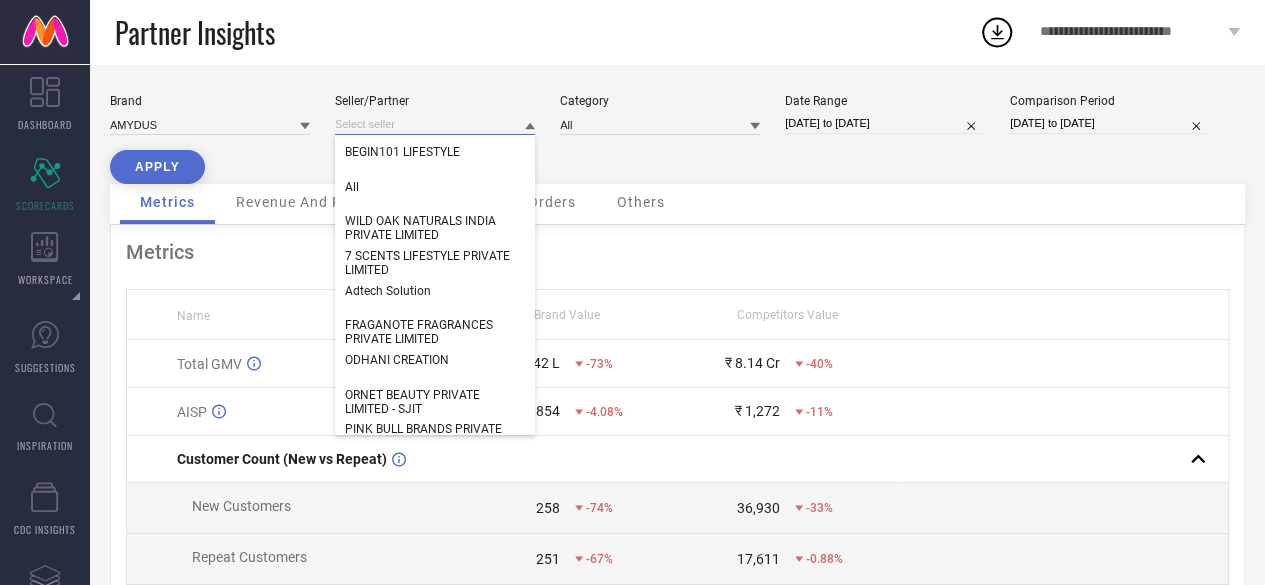 click at bounding box center (435, 124) 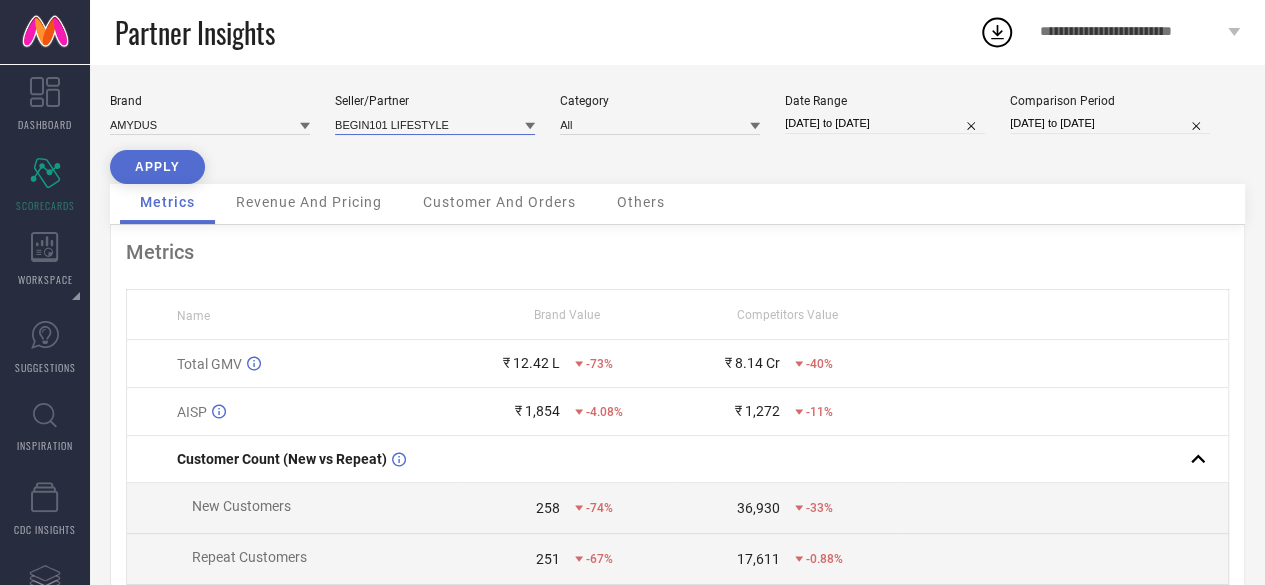 paste on "[NAME]" 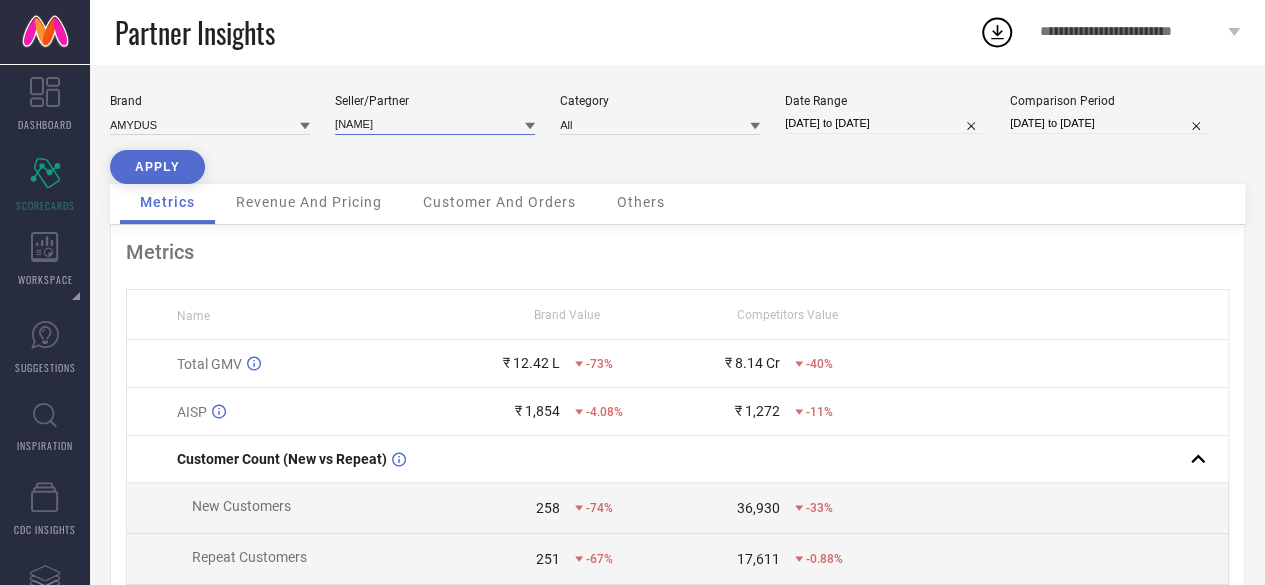 type on "[NAME]" 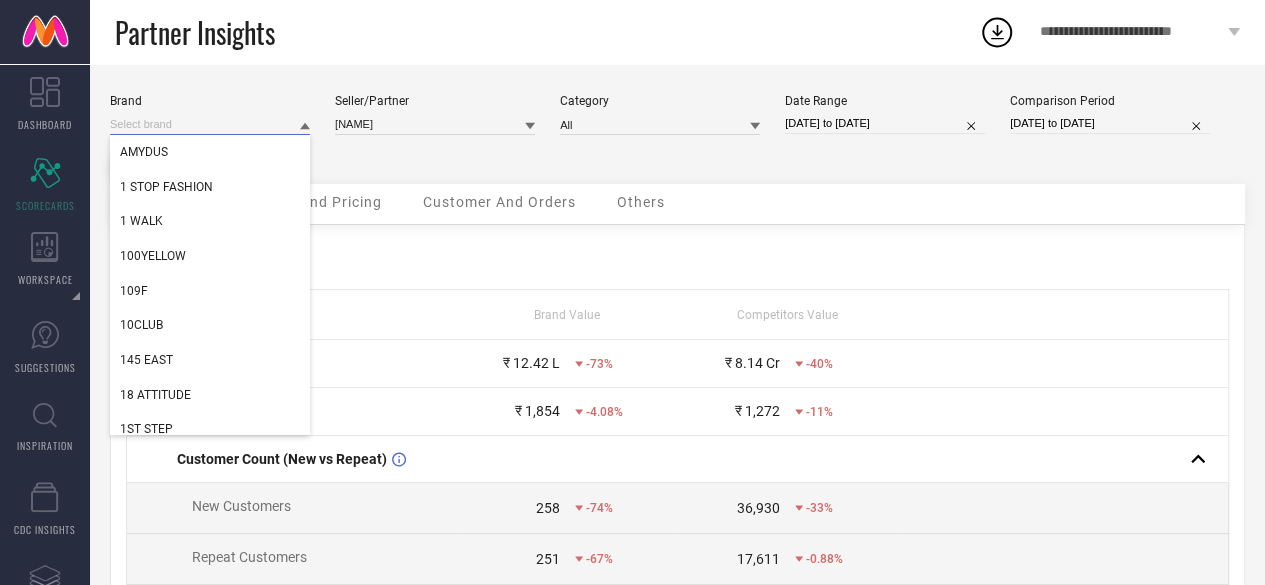 click at bounding box center (210, 124) 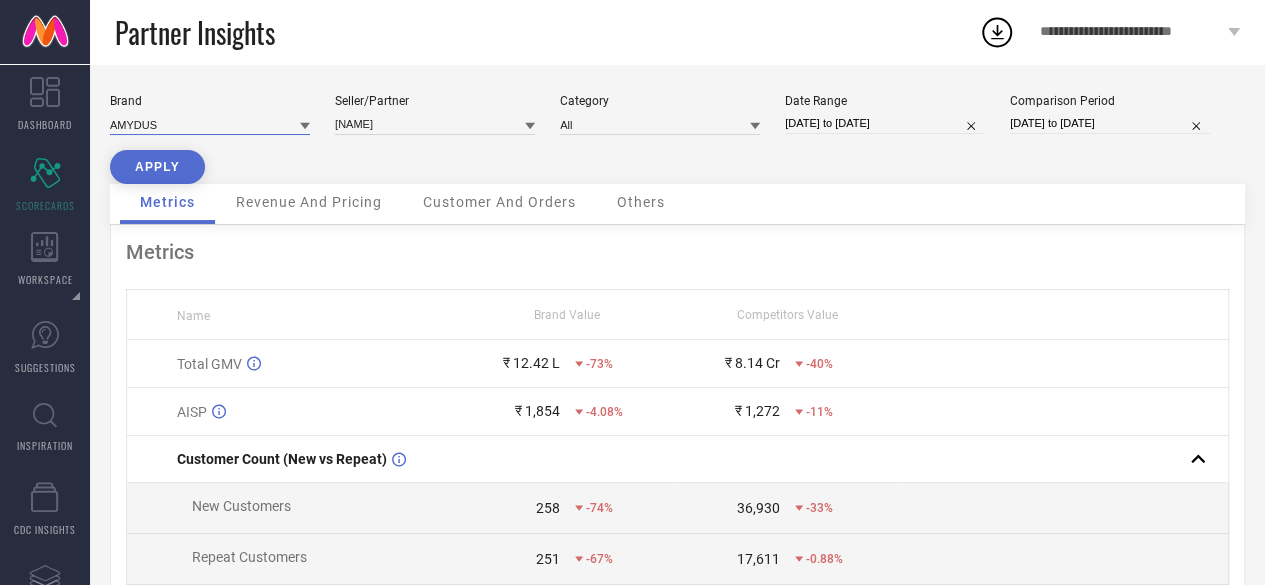 click at bounding box center (210, 124) 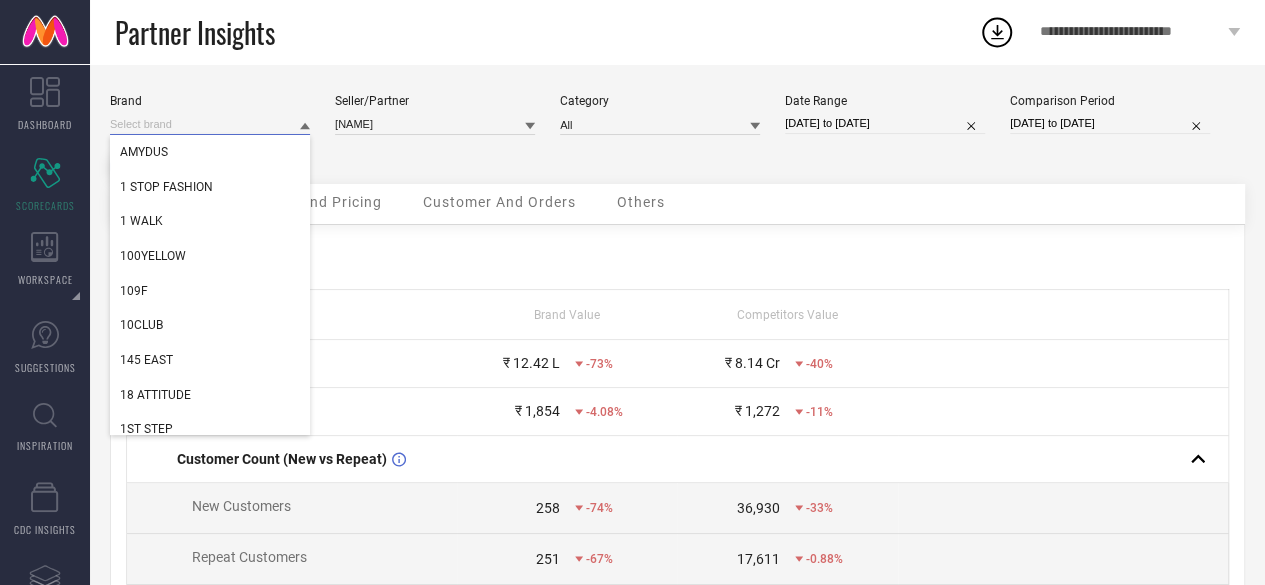 paste on "[NAME]" 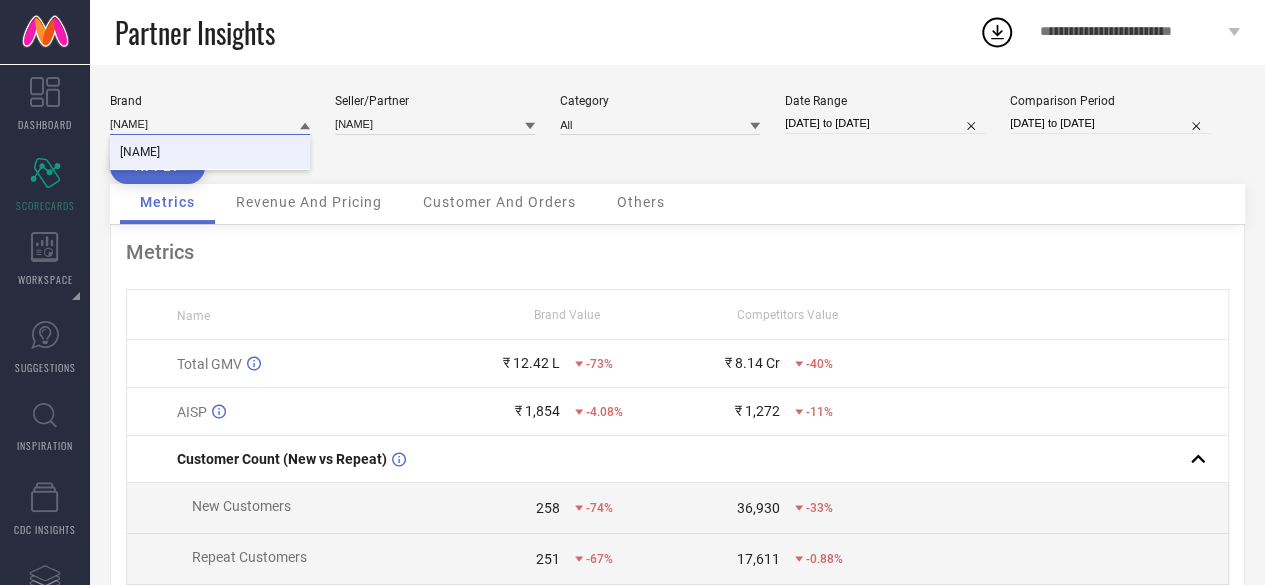 type on "[NAME]" 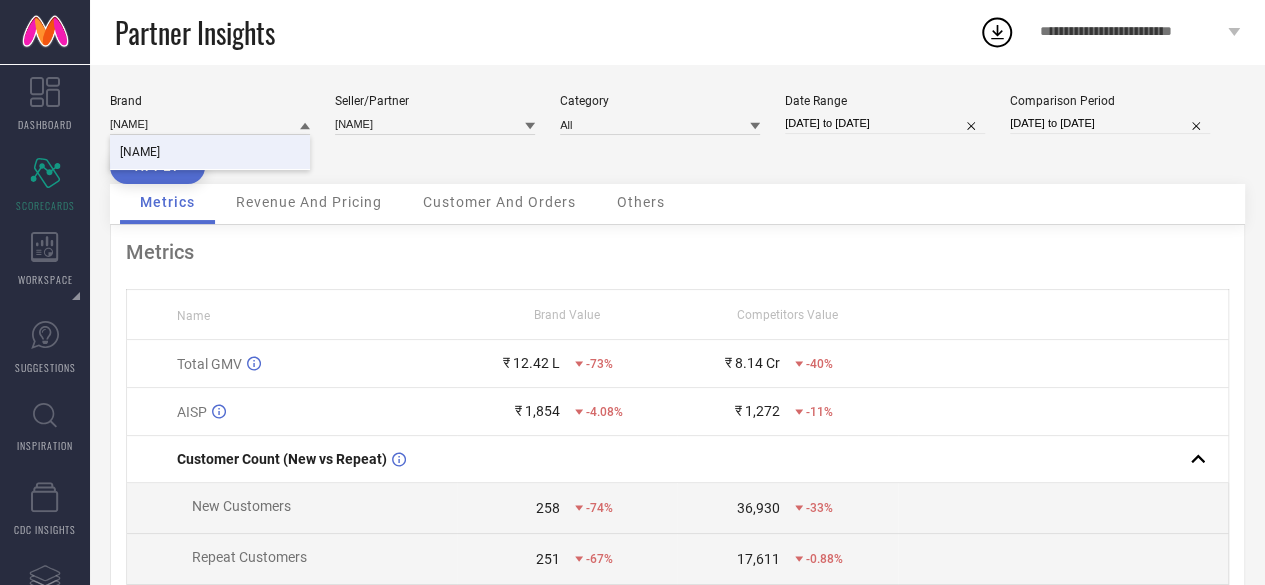 click on "[NAME]" at bounding box center (210, 152) 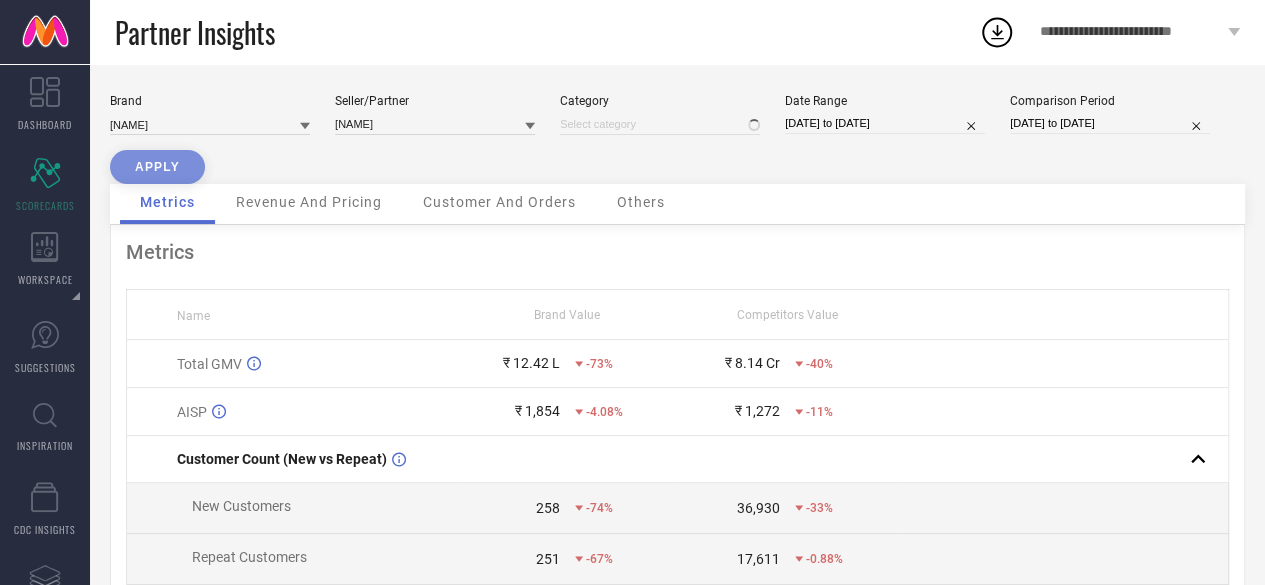 type on "All" 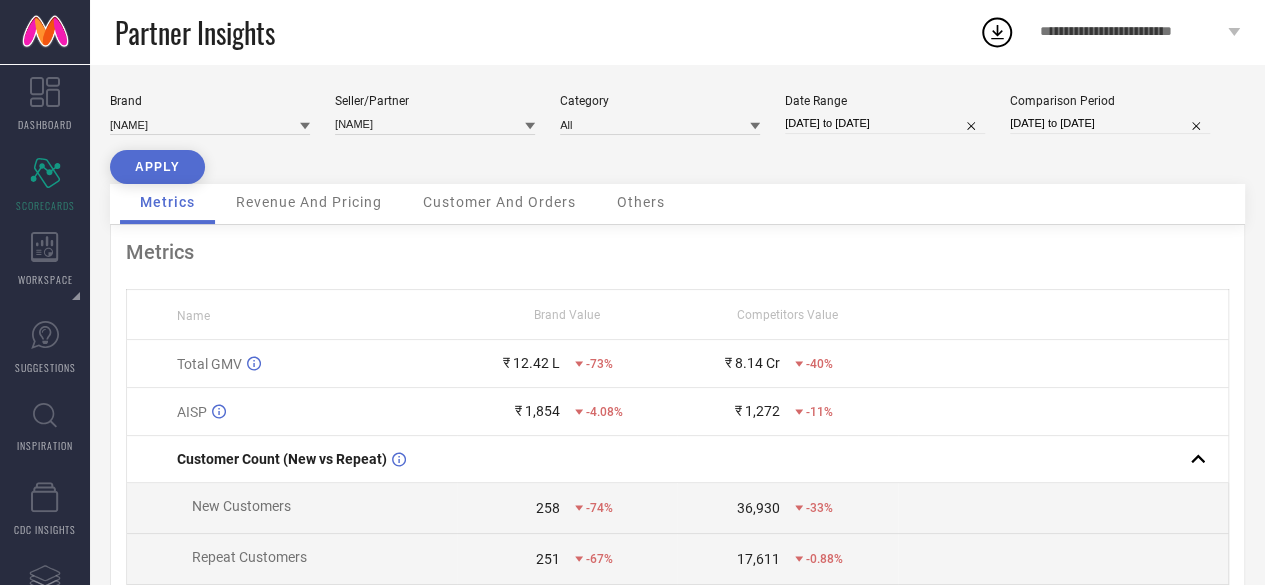 click on "APPLY" at bounding box center (157, 167) 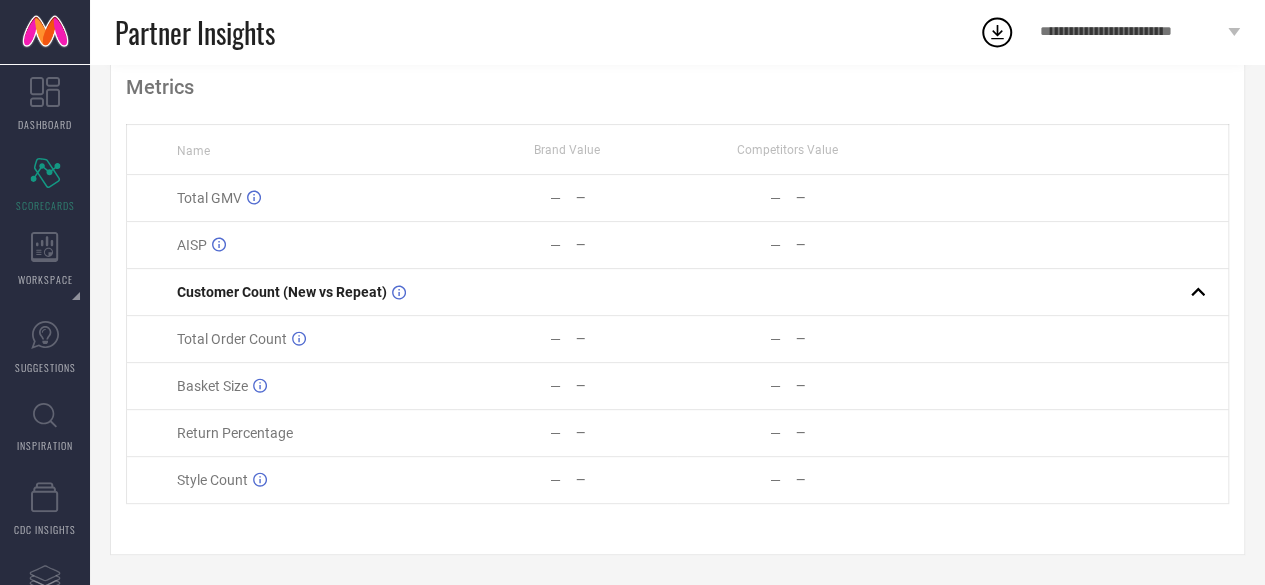 scroll, scrollTop: 0, scrollLeft: 0, axis: both 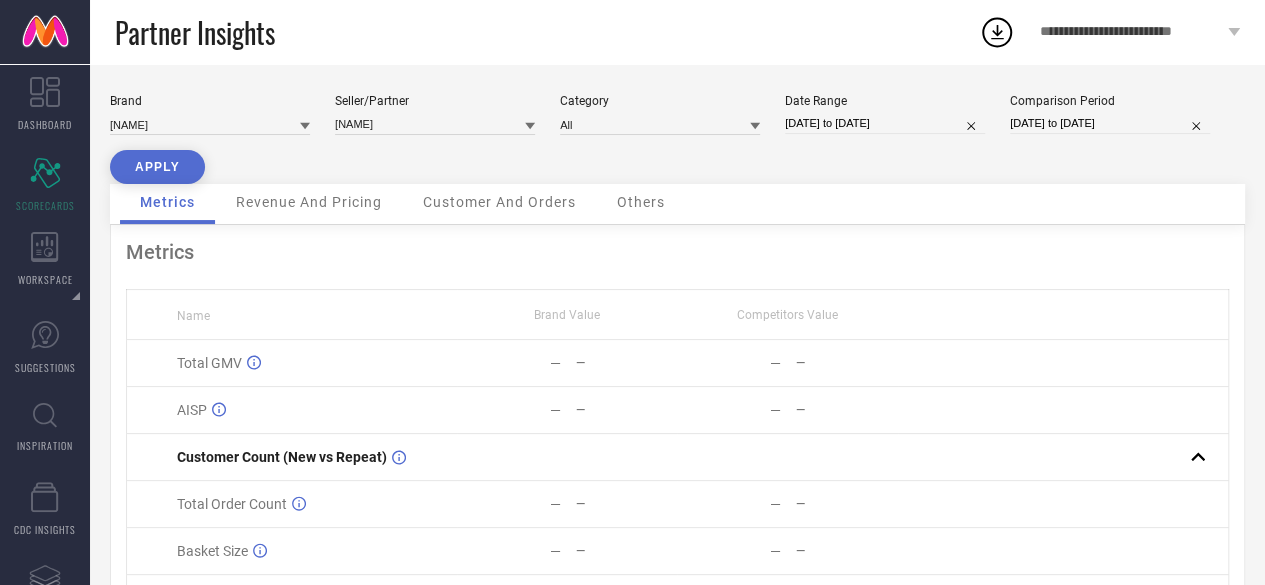 click on "[DATE] to [DATE]" at bounding box center (885, 123) 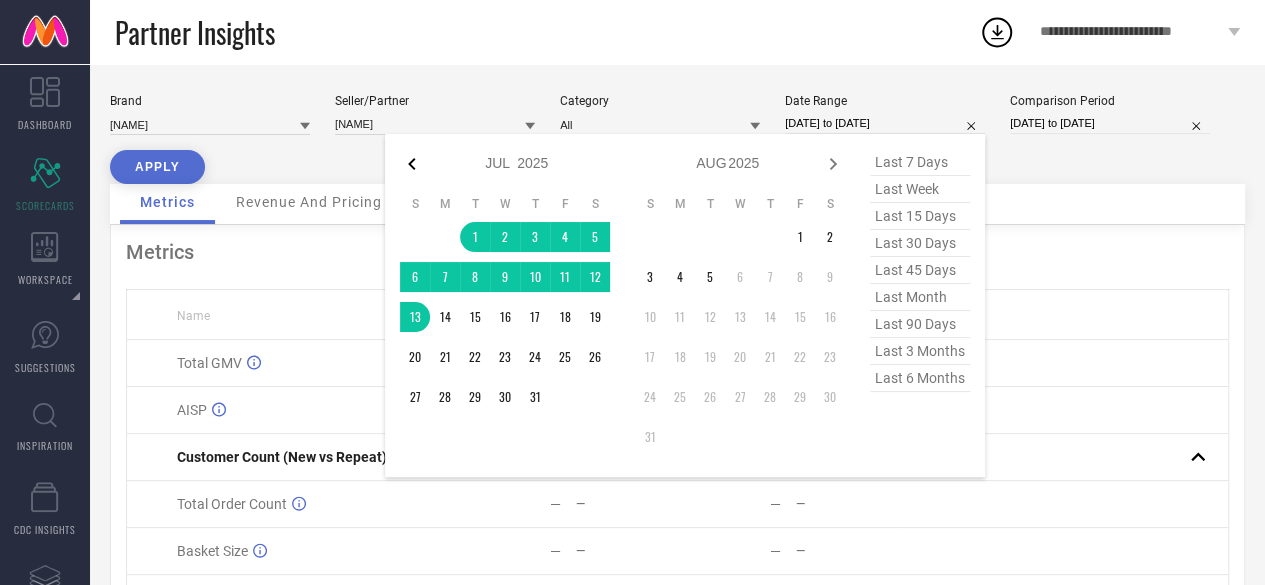 click 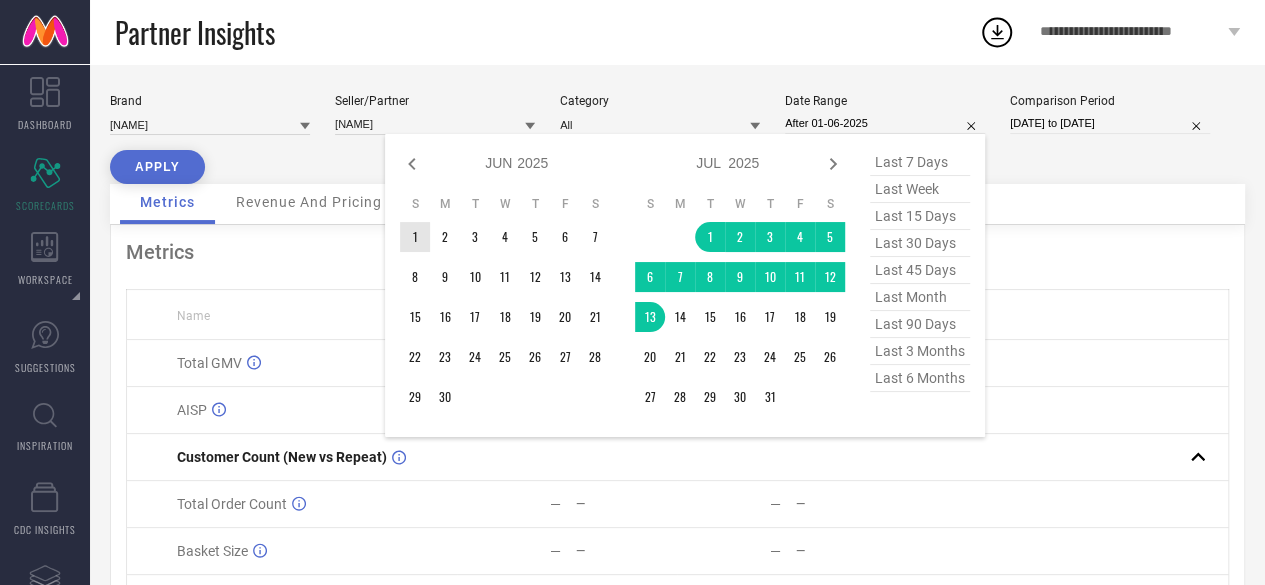 click on "1" at bounding box center [415, 237] 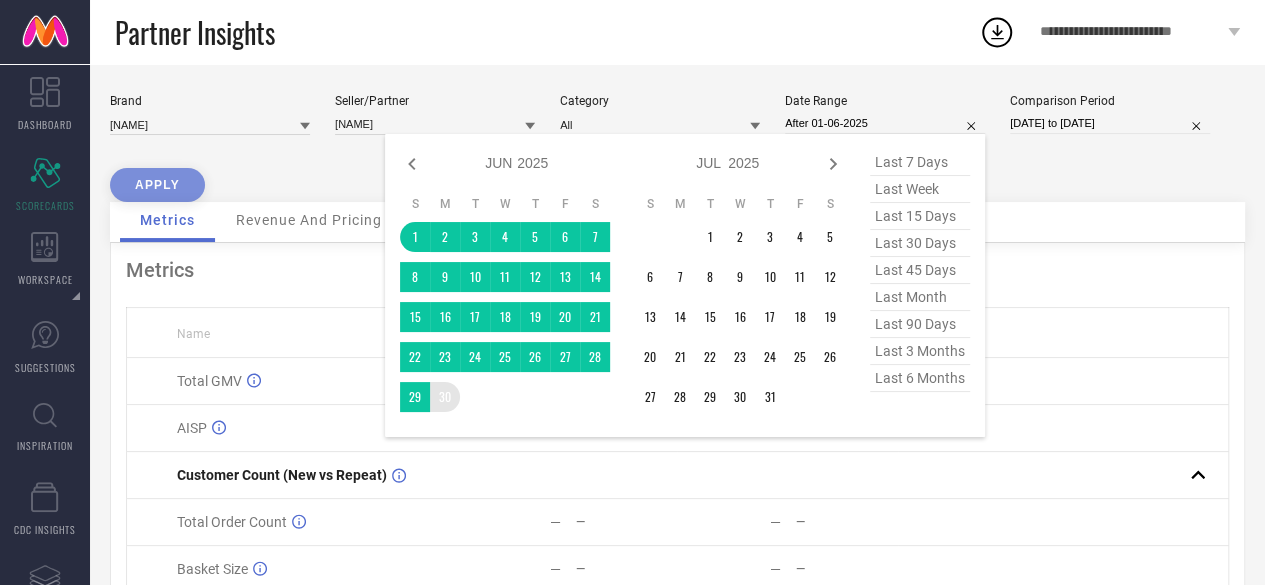 type on "01-06-2025 to 30-06-2025" 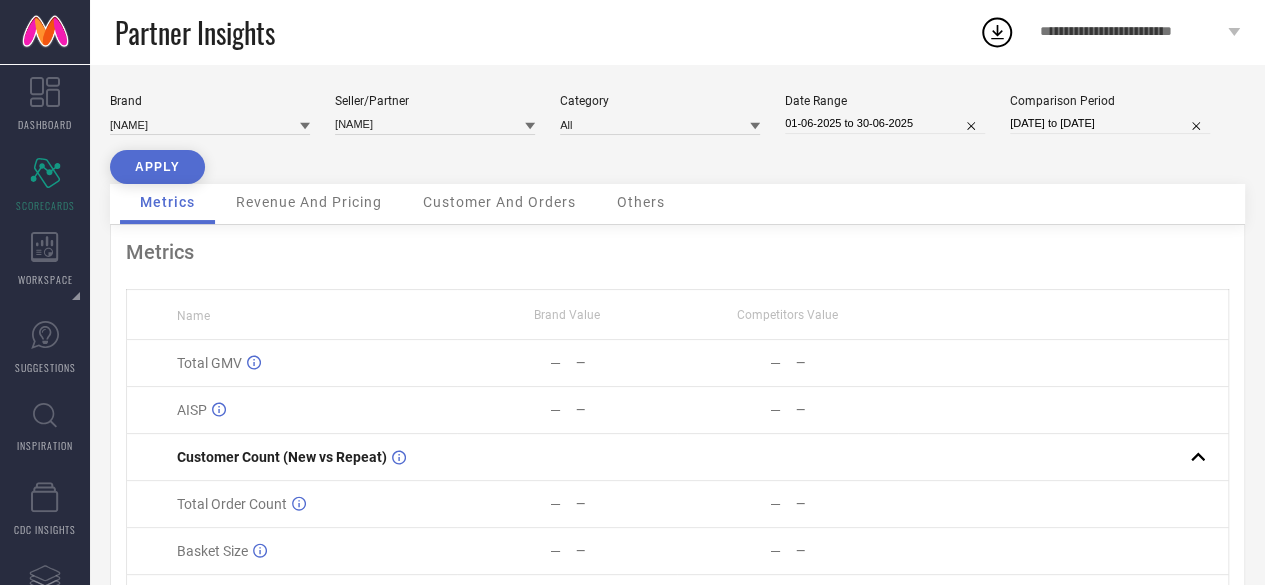 click on "APPLY" at bounding box center [157, 167] 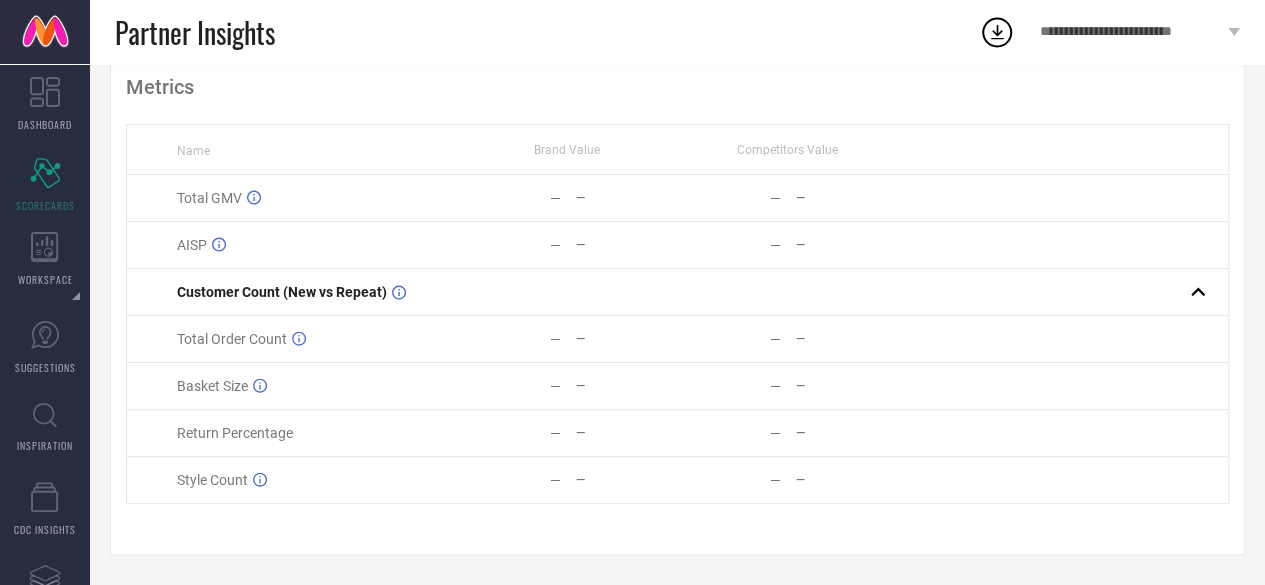 scroll, scrollTop: 0, scrollLeft: 0, axis: both 